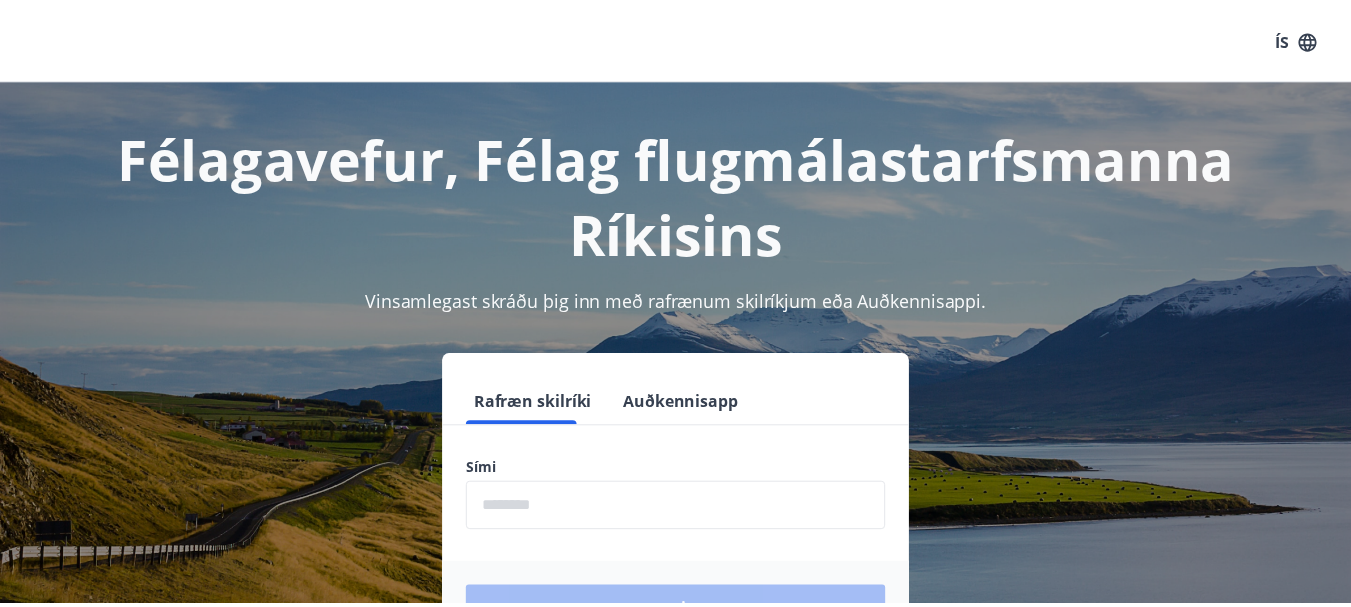scroll, scrollTop: 0, scrollLeft: 0, axis: both 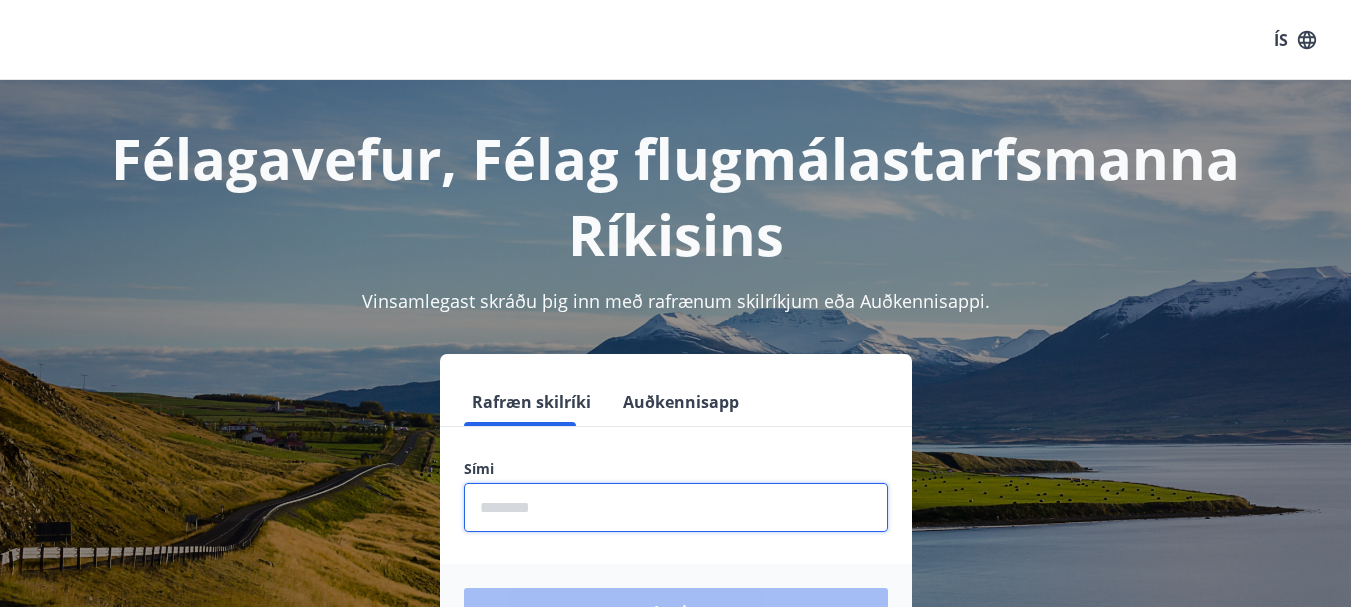 click at bounding box center (676, 507) 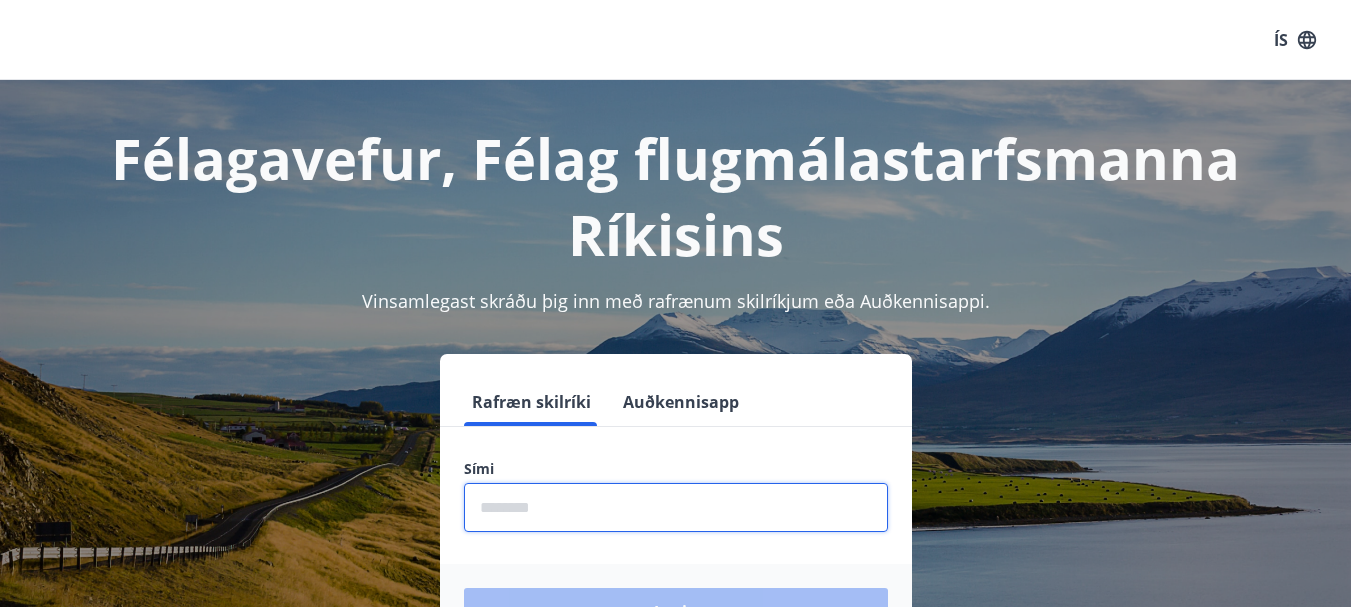 type on "********" 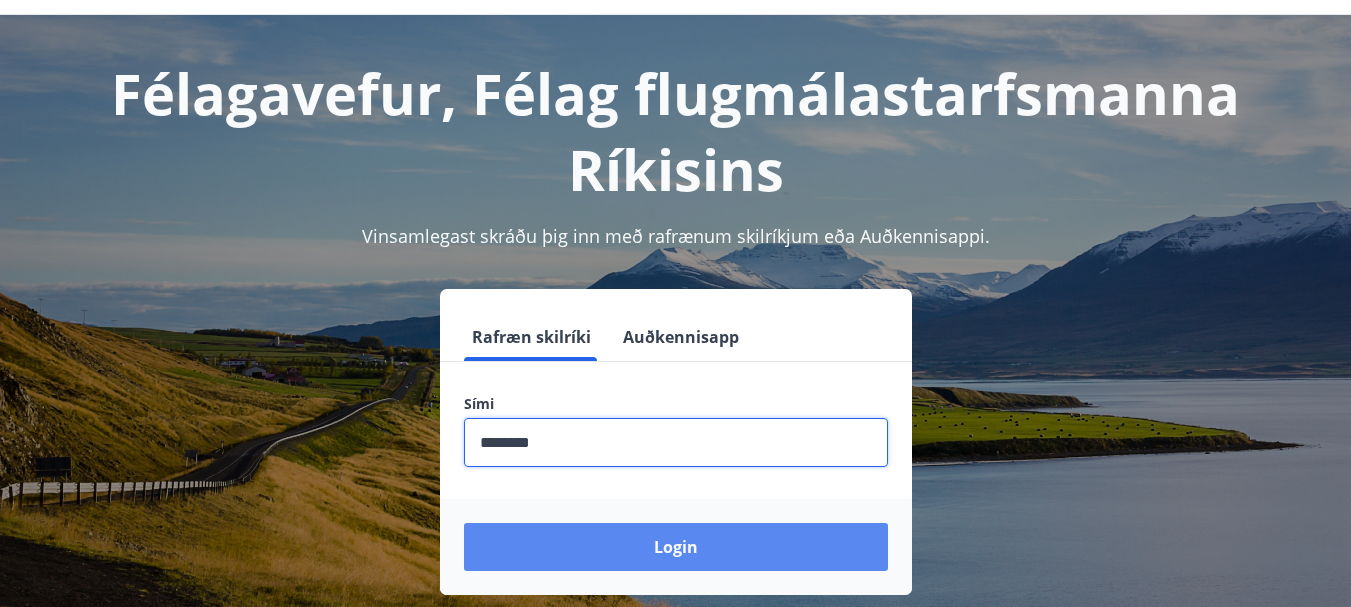 scroll, scrollTop: 100, scrollLeft: 0, axis: vertical 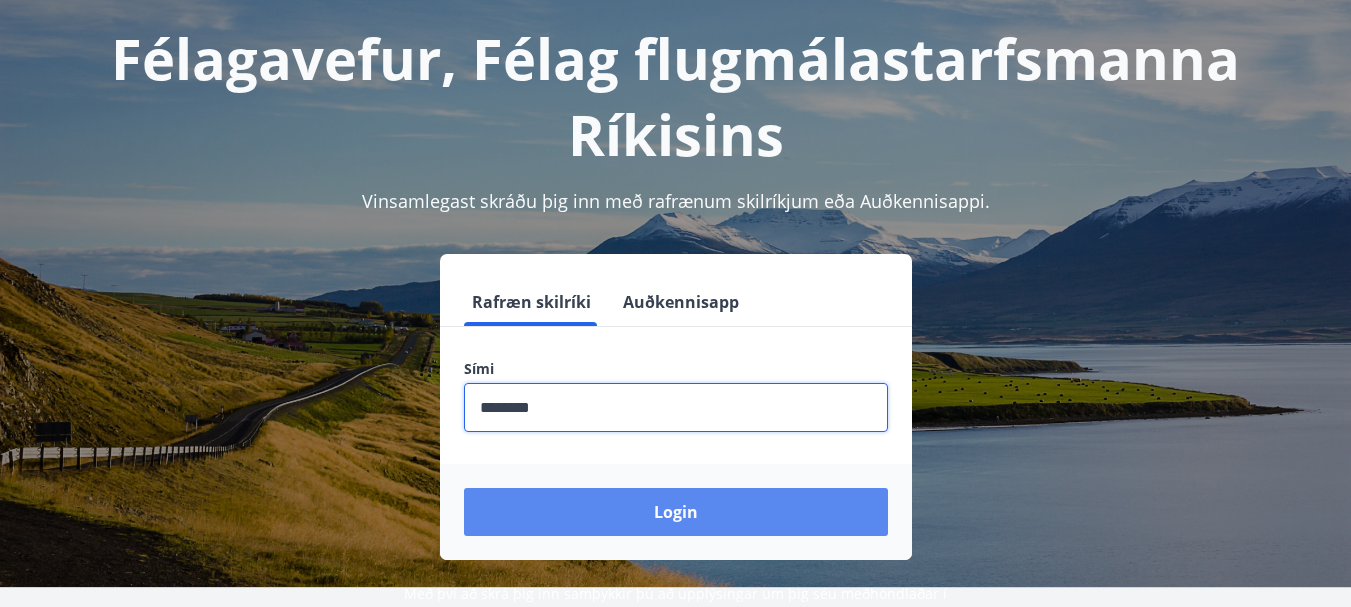 click on "Login" at bounding box center (676, 512) 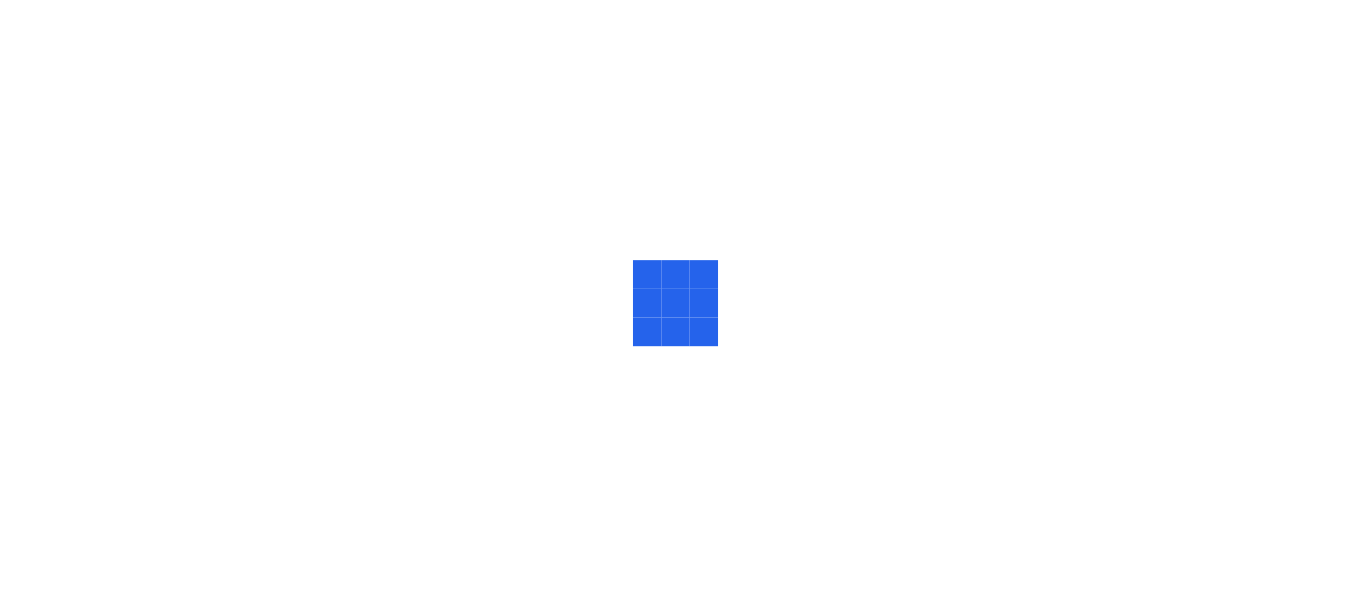 scroll, scrollTop: 0, scrollLeft: 0, axis: both 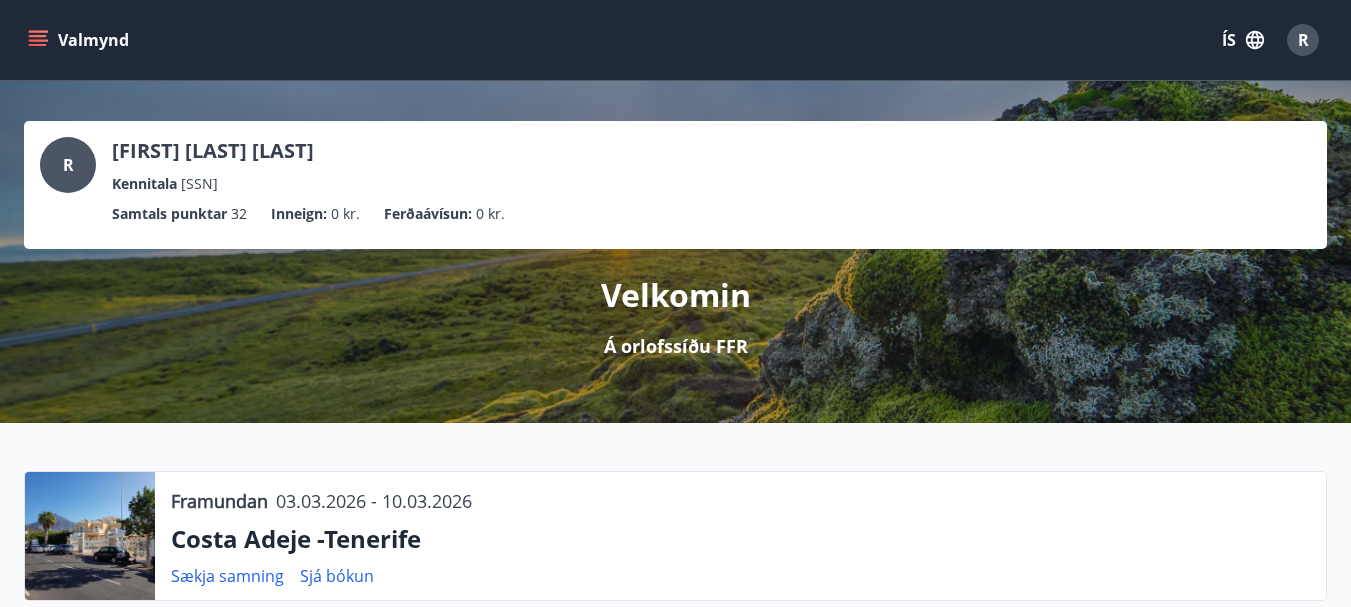 click 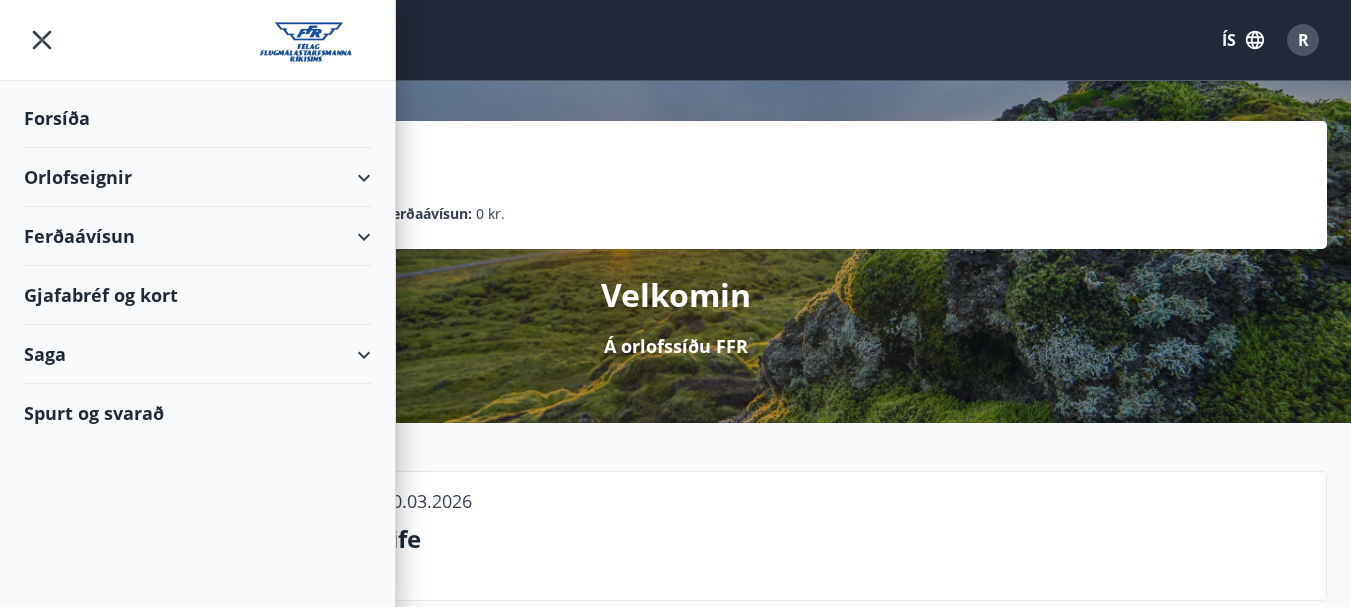 click on "Orlofseignir" at bounding box center (197, 177) 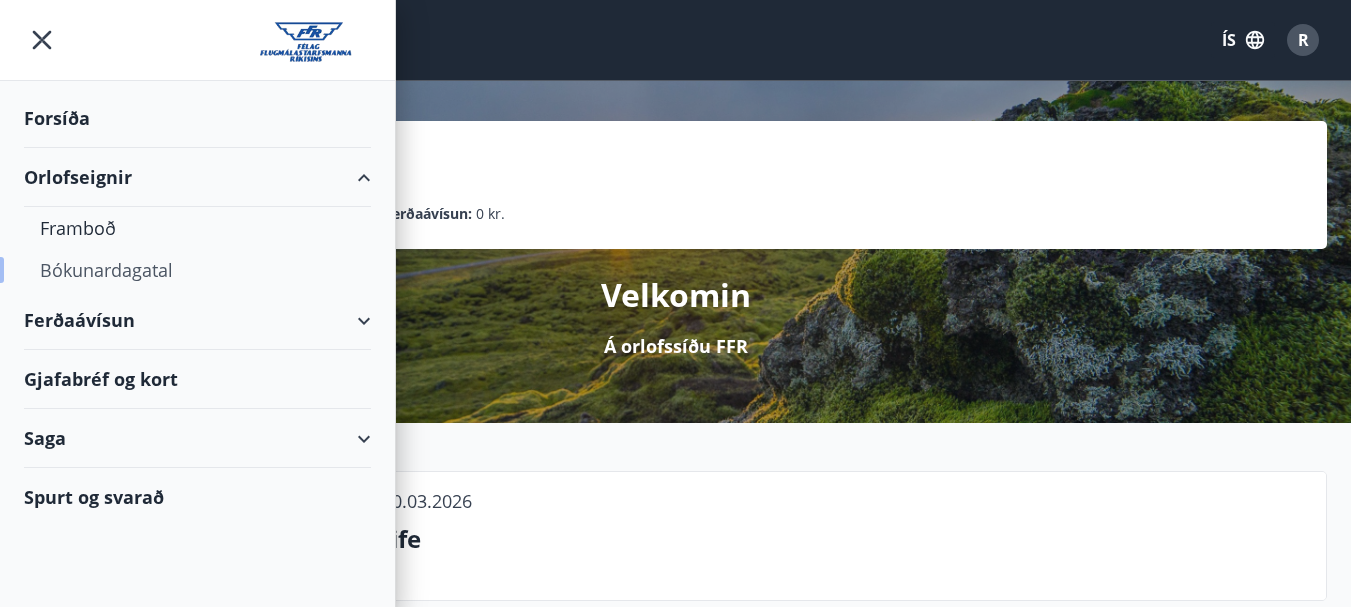click on "Bókunardagatal" at bounding box center [197, 270] 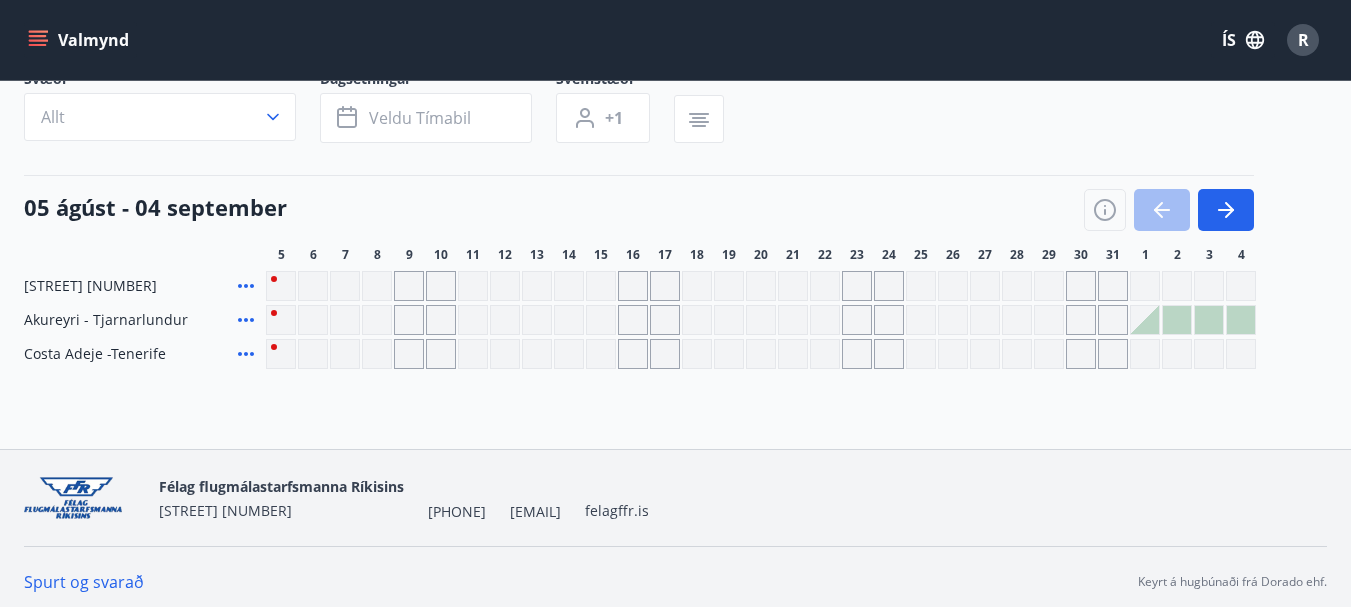 scroll, scrollTop: 158, scrollLeft: 0, axis: vertical 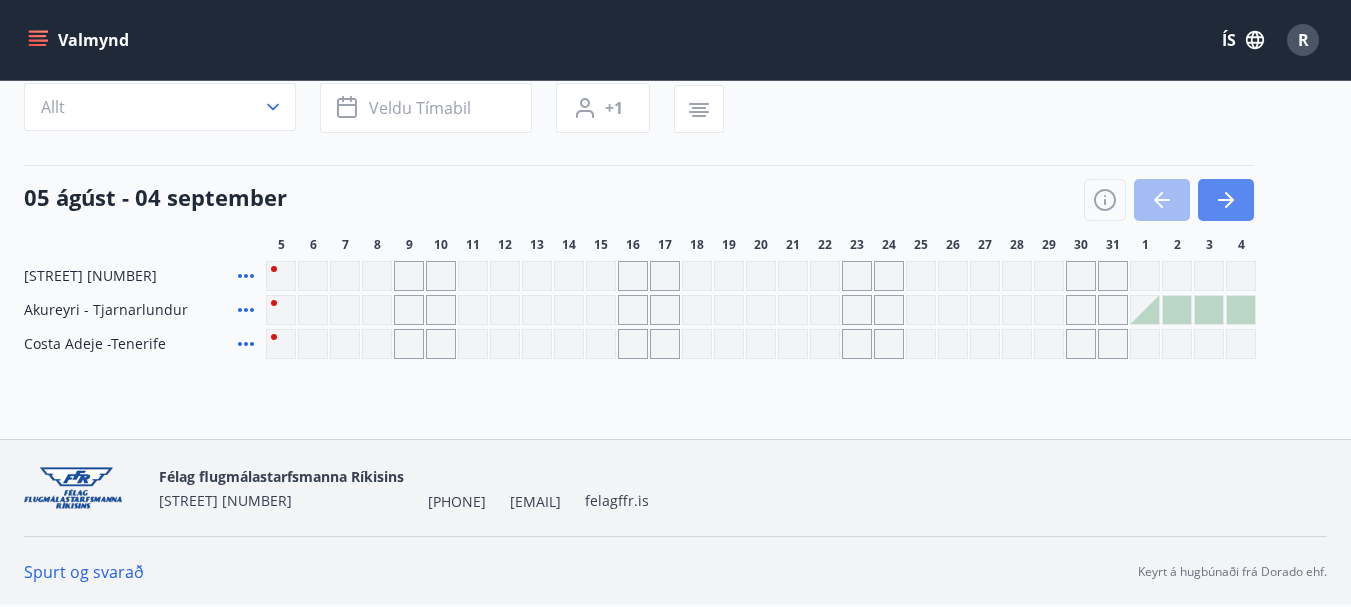 click 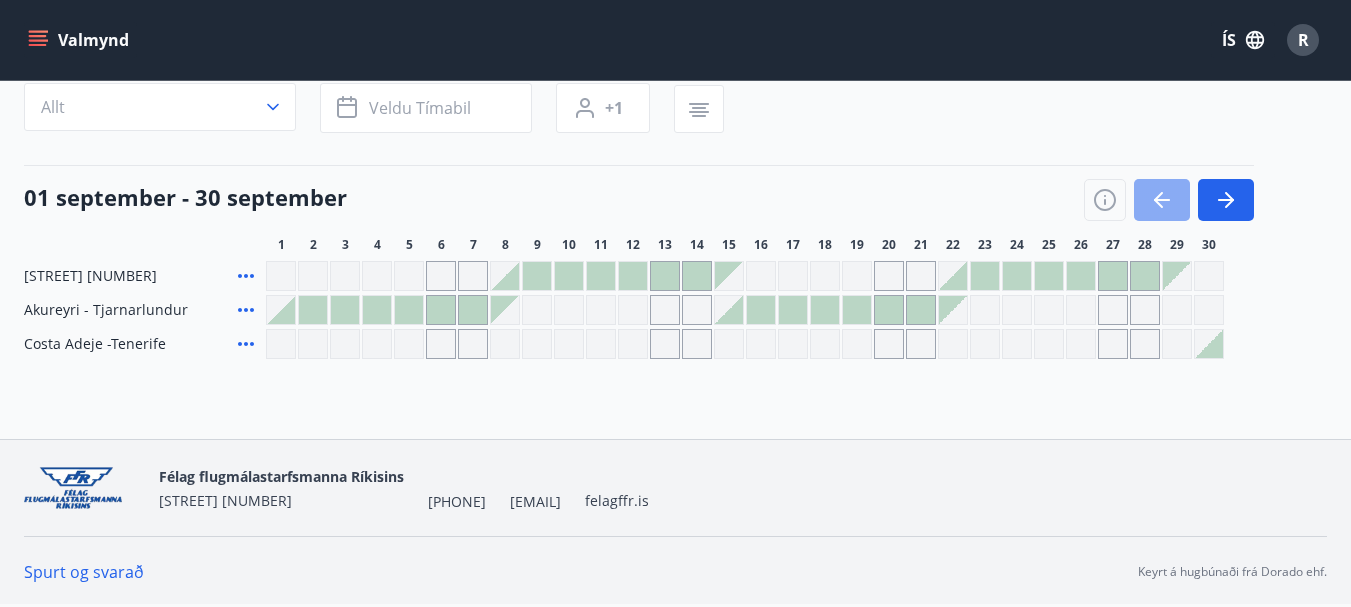 click at bounding box center (1162, 200) 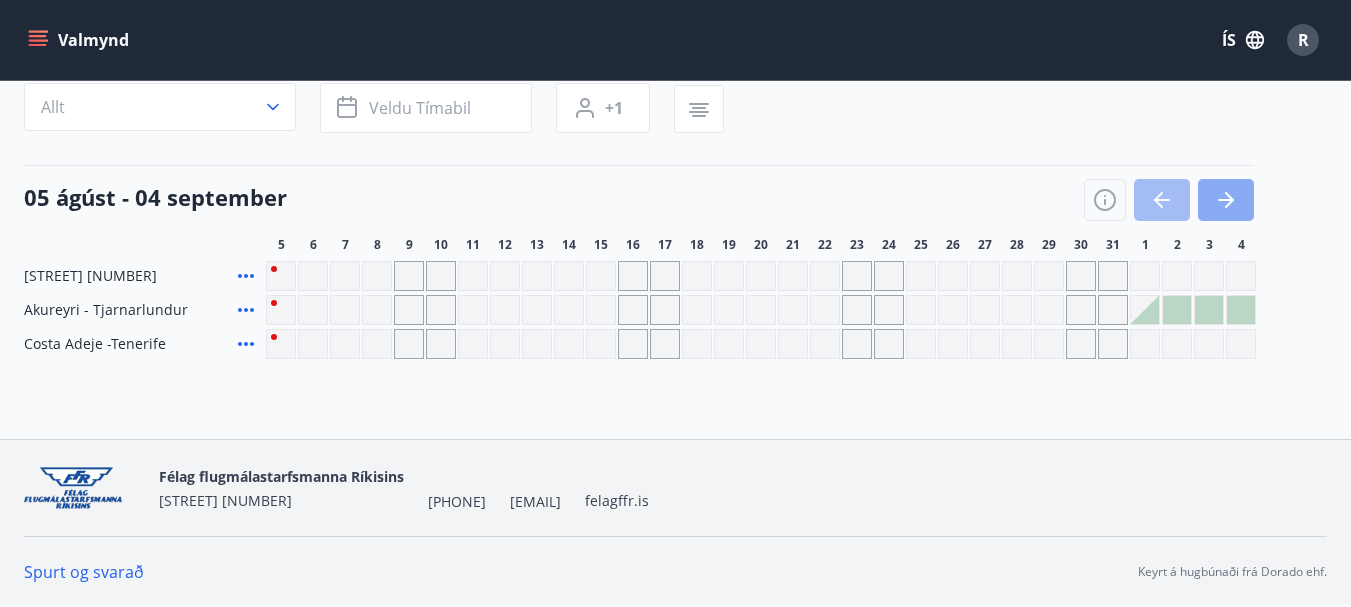 click 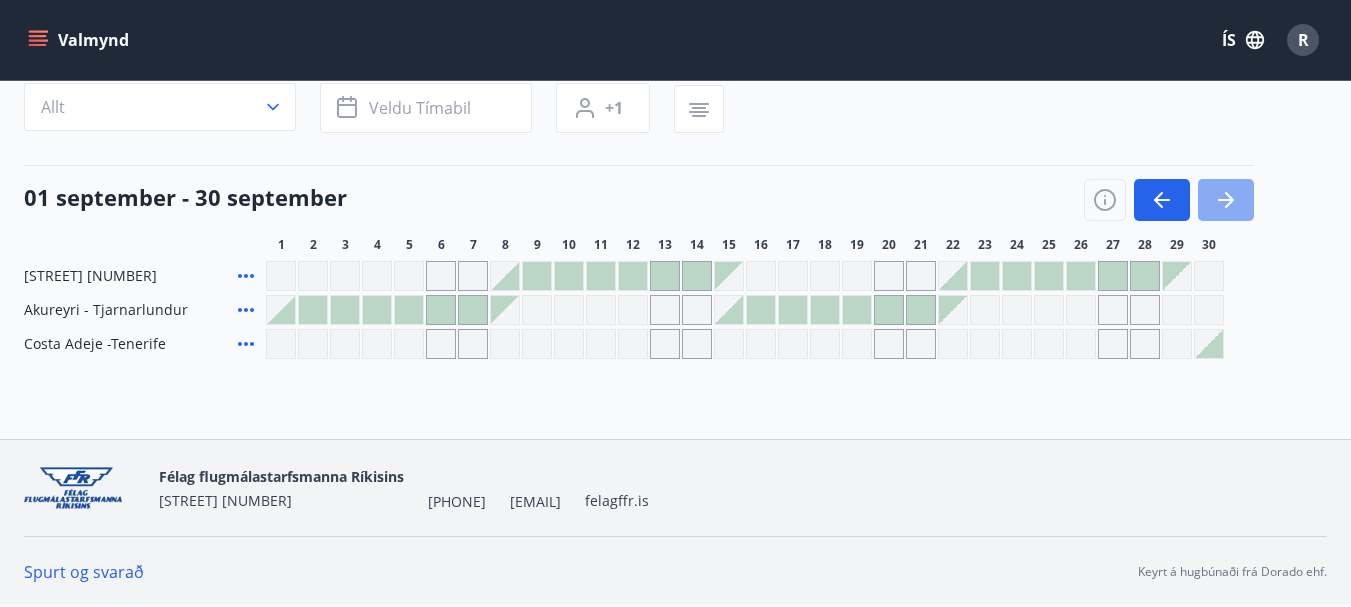 click 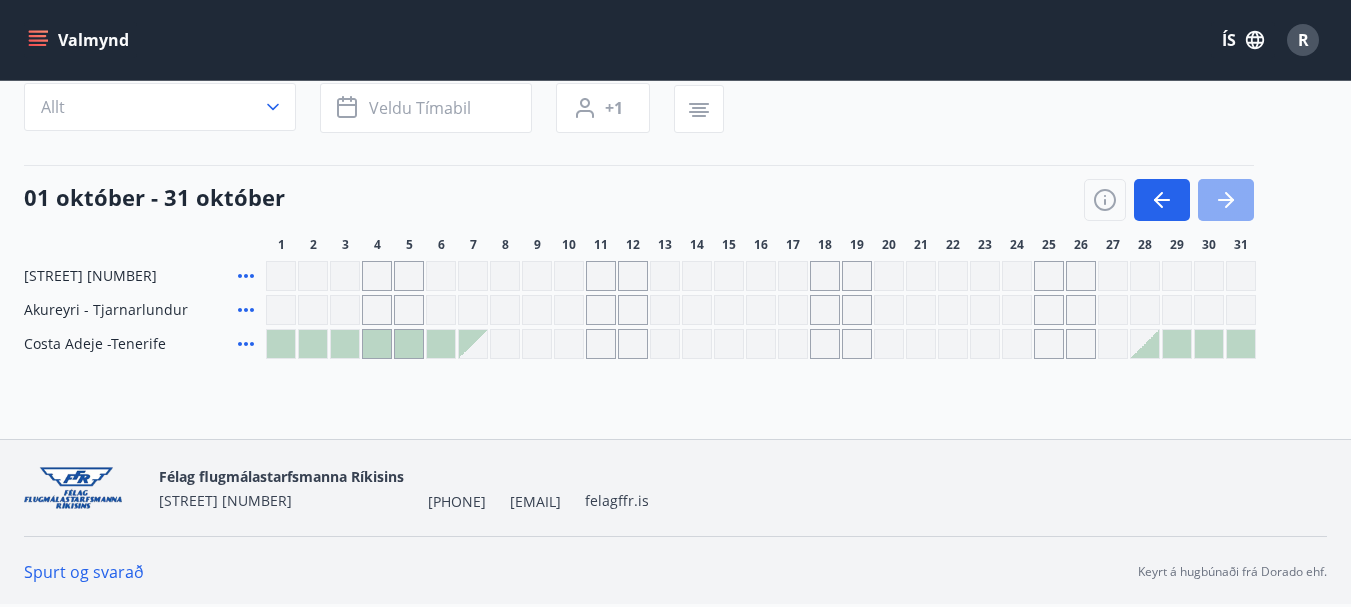 click 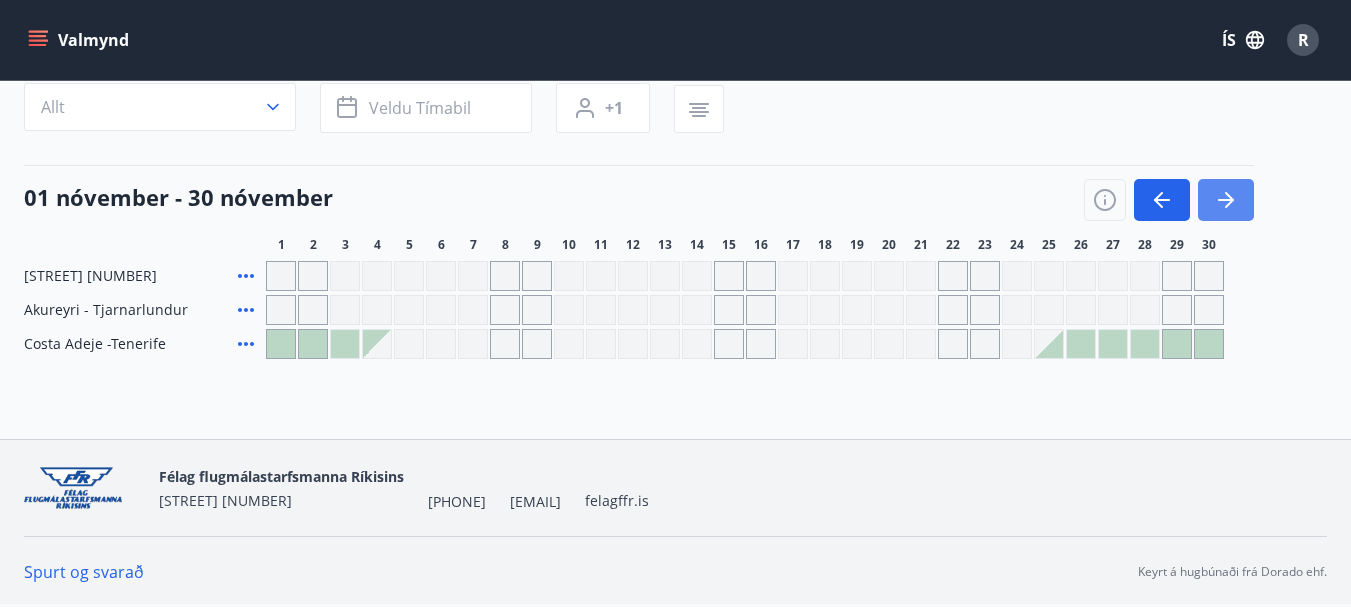 click 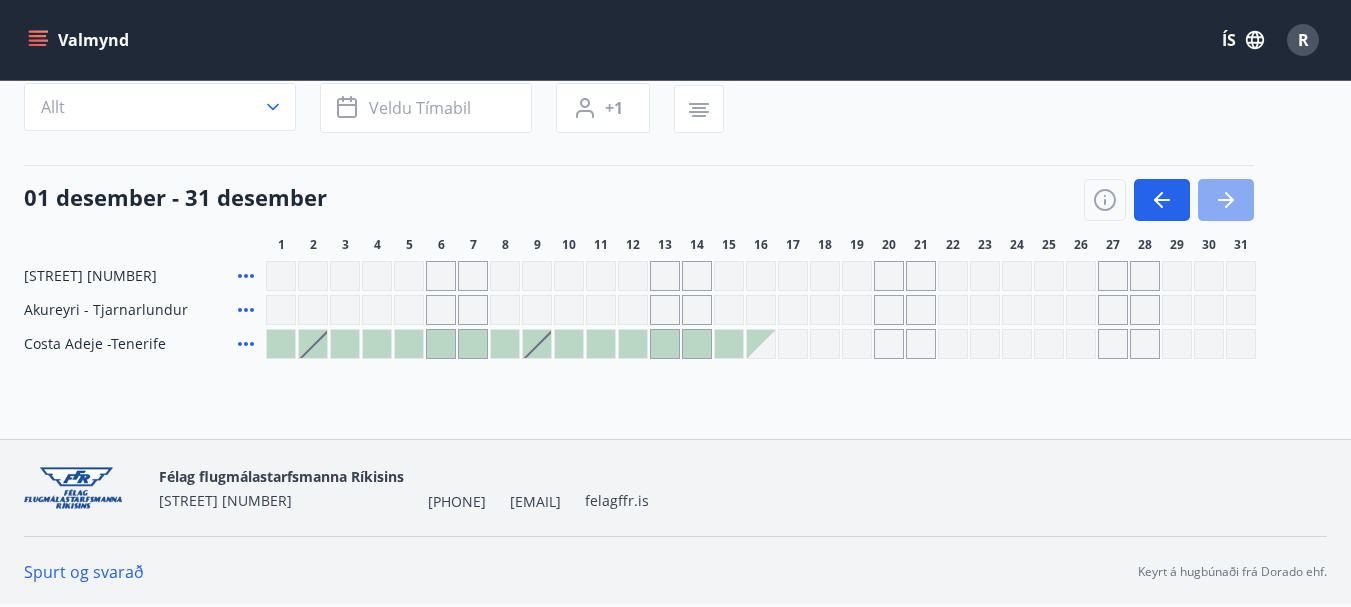 click 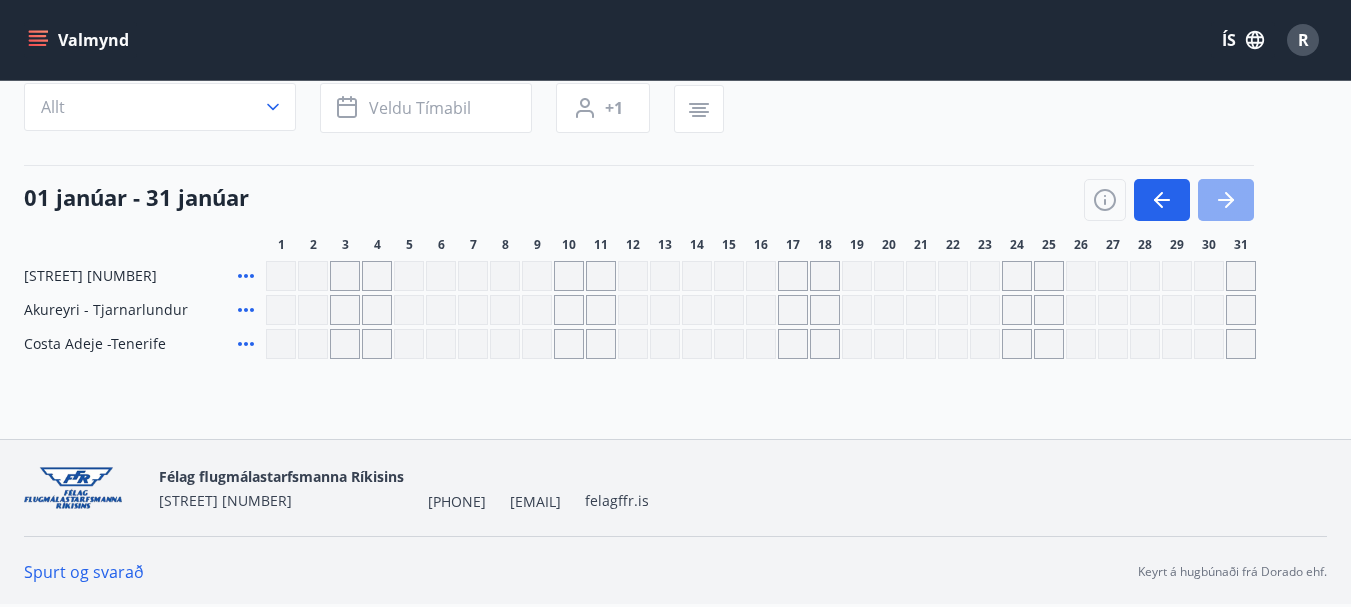 click 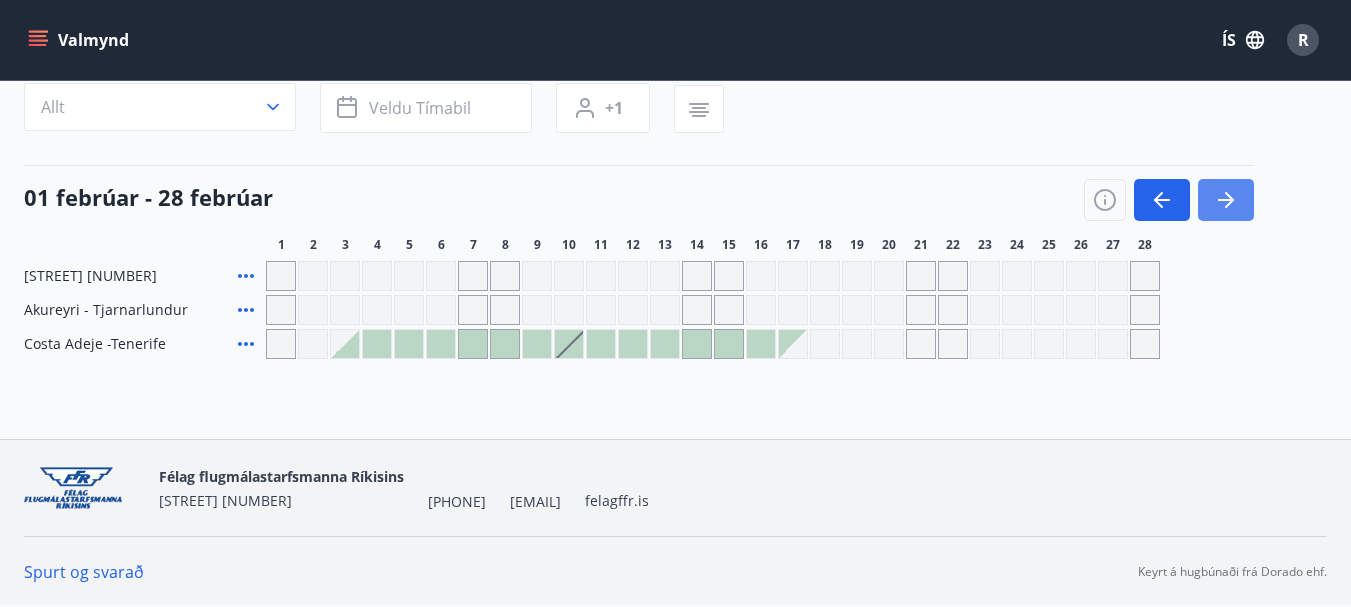 click 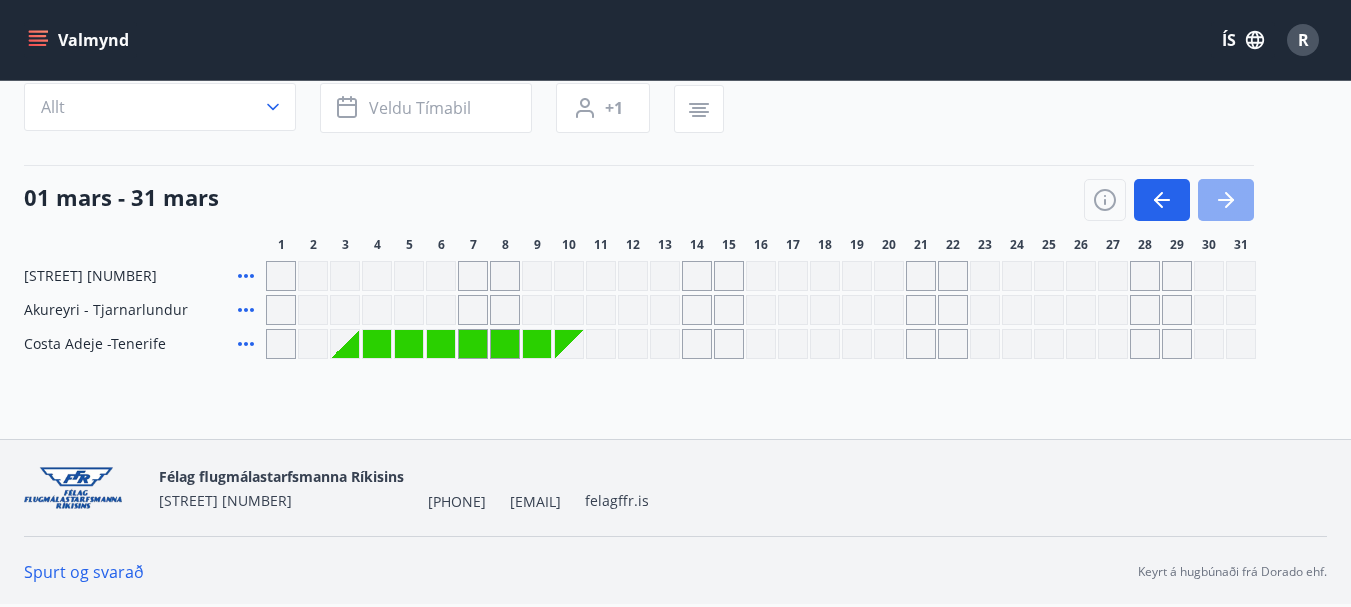 click 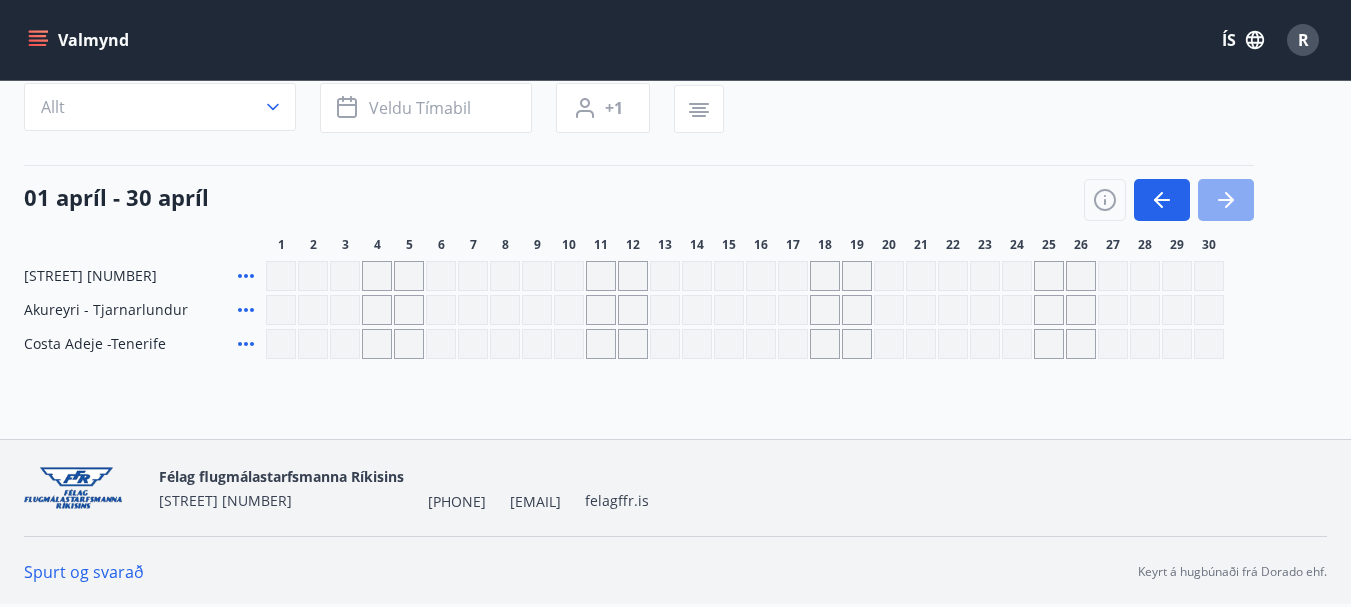 click 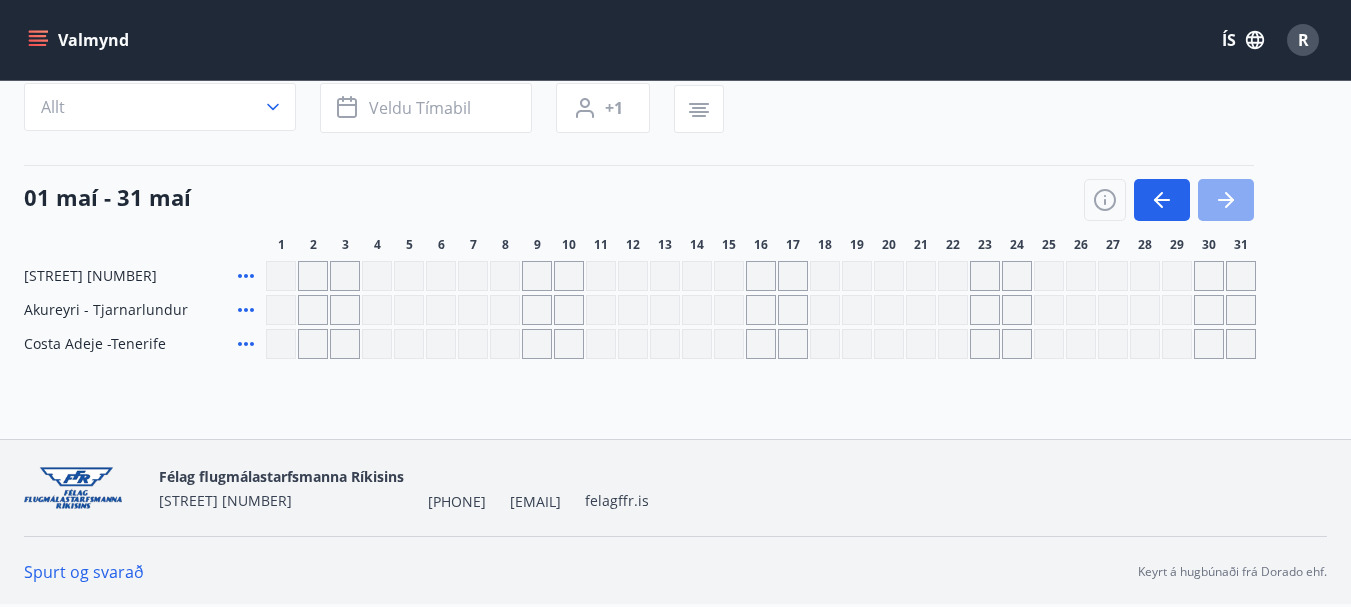 click 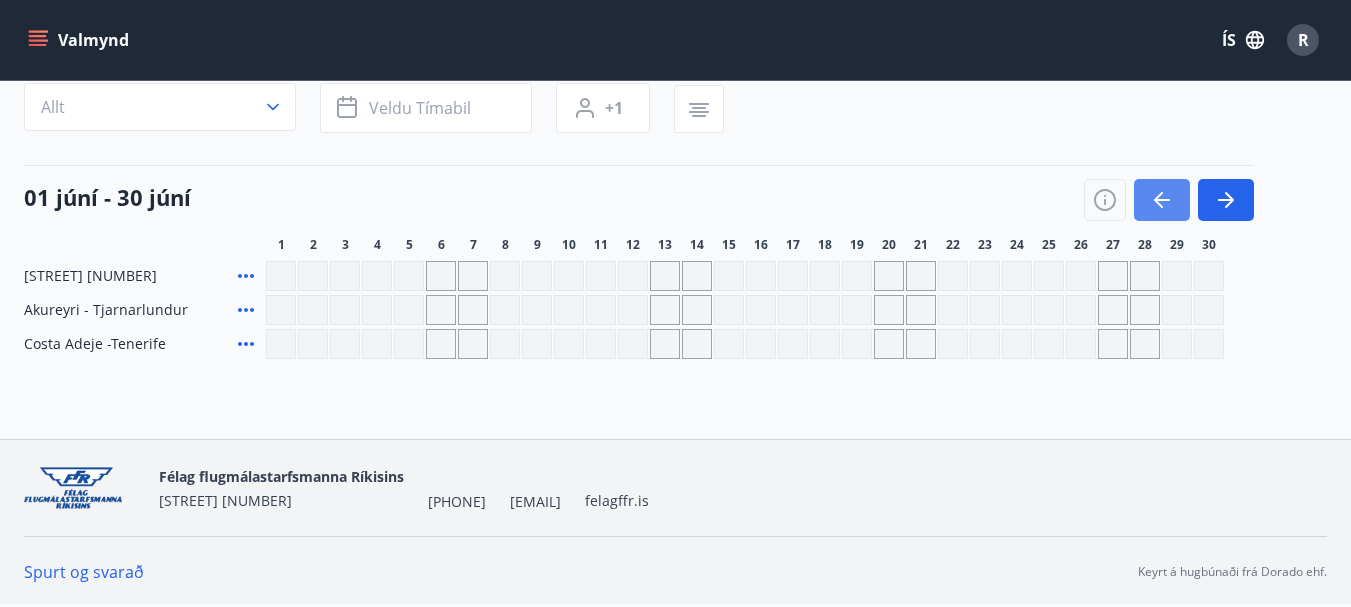 click 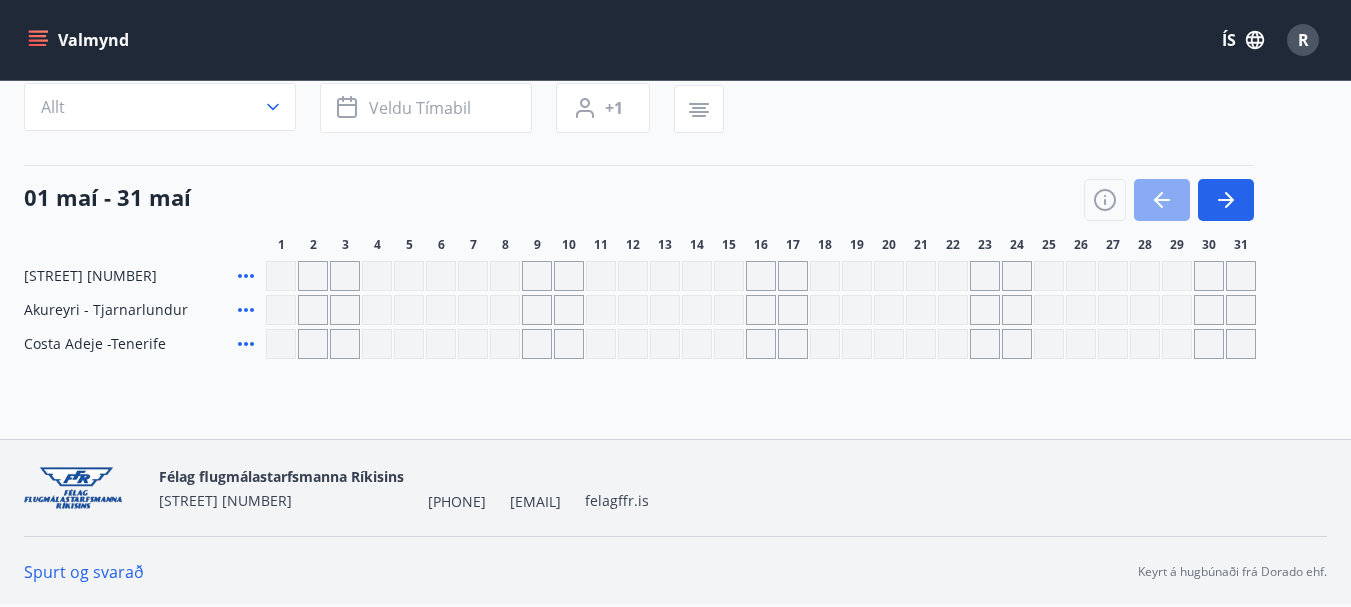 click 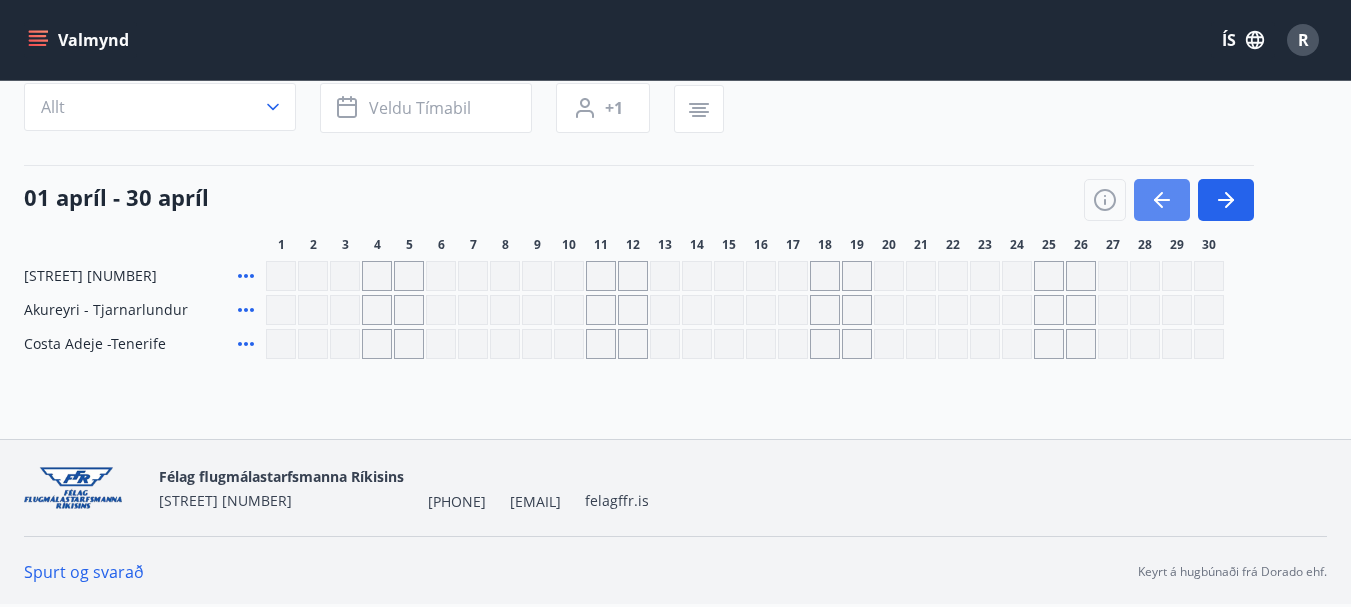 click 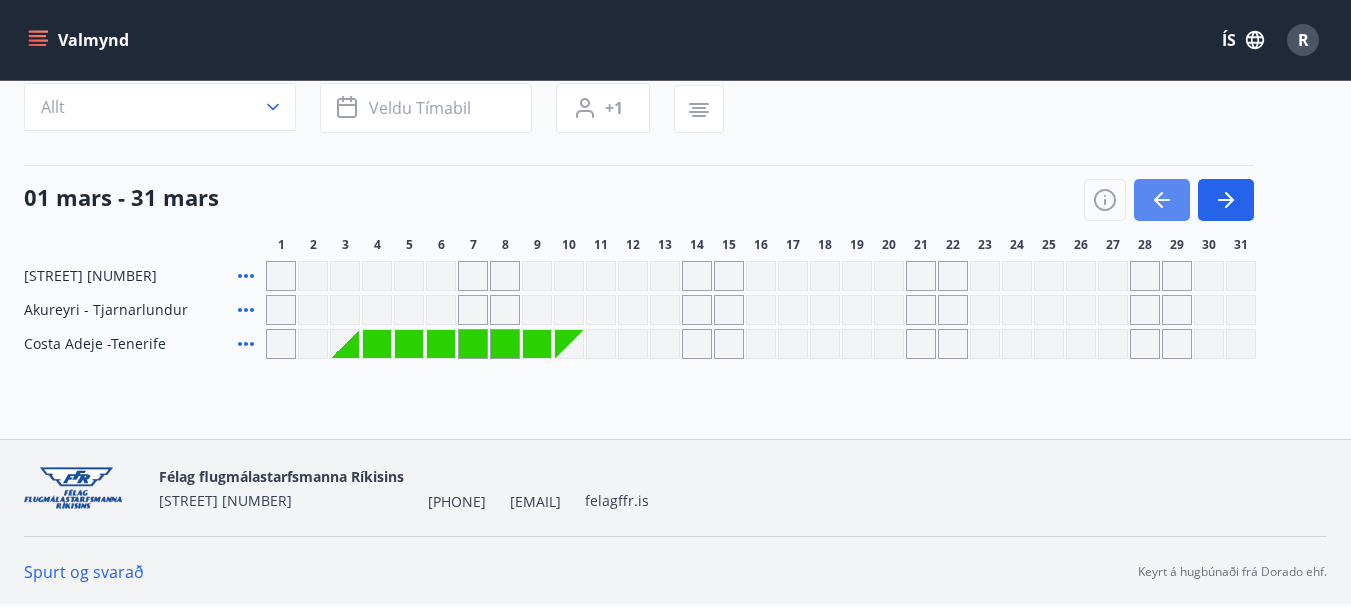 click 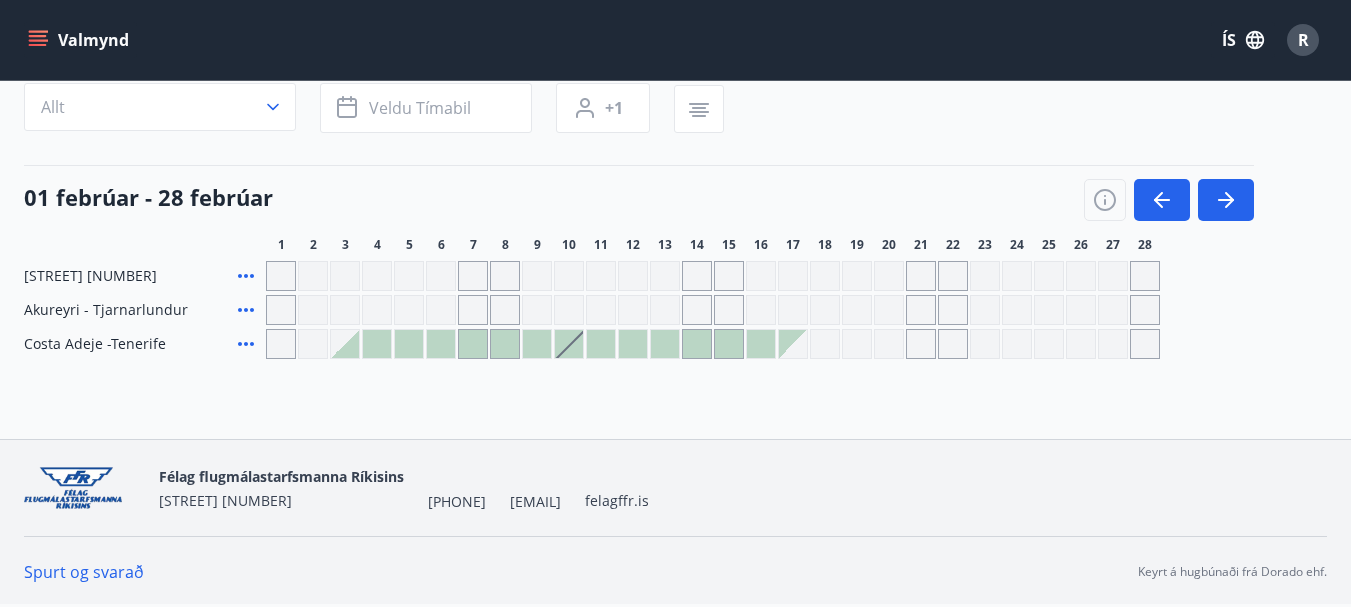 click on "Valmynd" at bounding box center (80, 40) 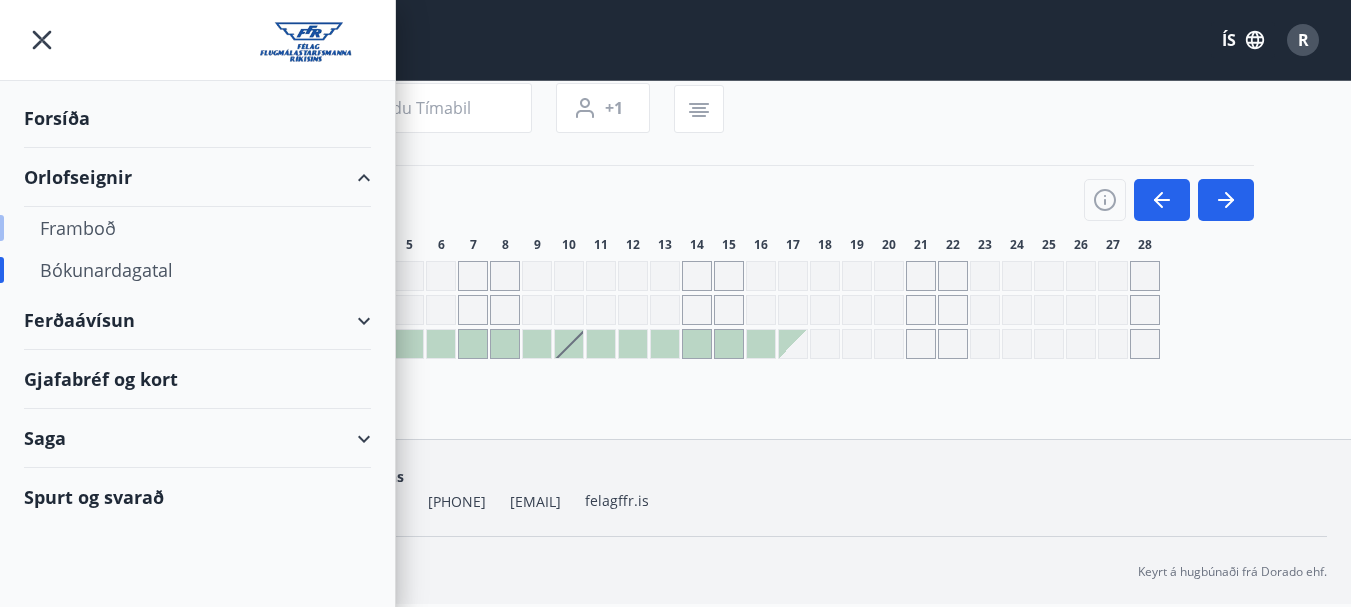 click on "Framboð" at bounding box center (197, 228) 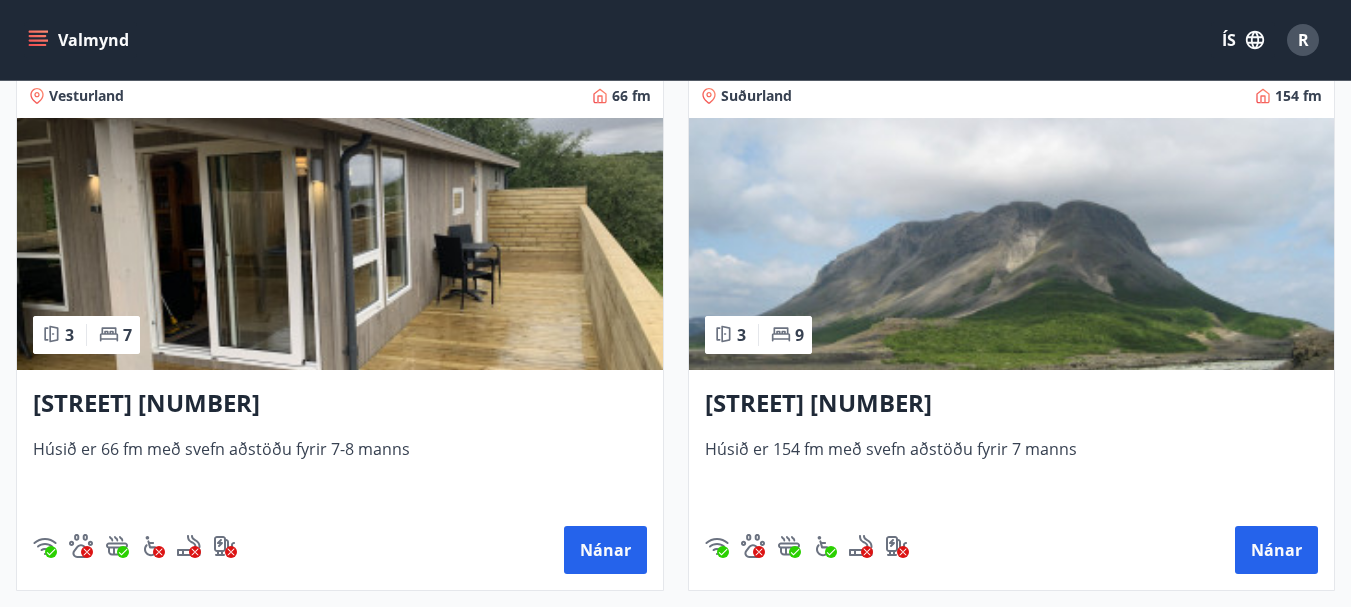 scroll, scrollTop: 500, scrollLeft: 0, axis: vertical 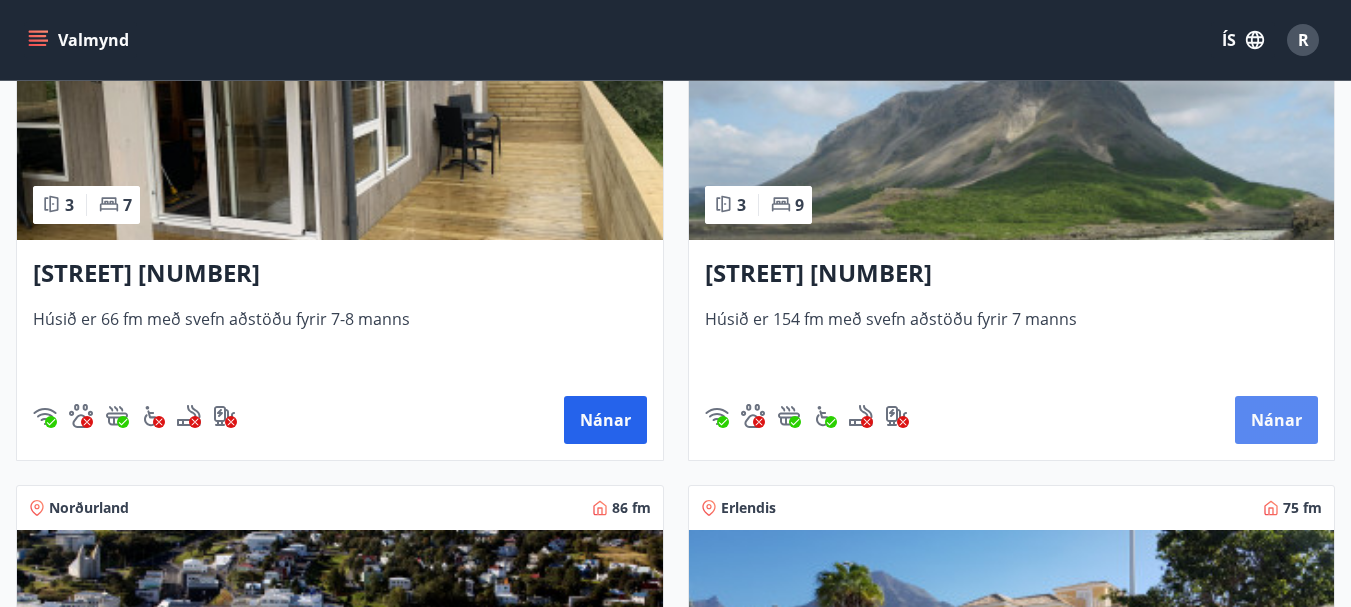 click on "Nánar" at bounding box center (1276, 420) 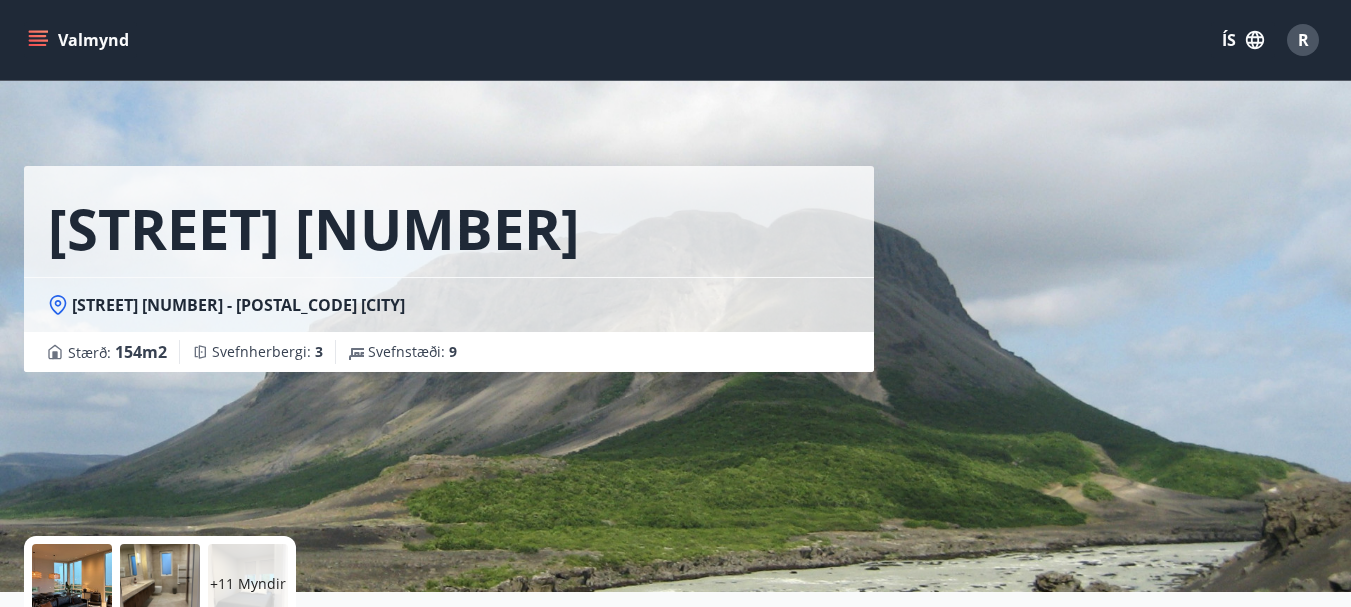 scroll, scrollTop: 0, scrollLeft: 0, axis: both 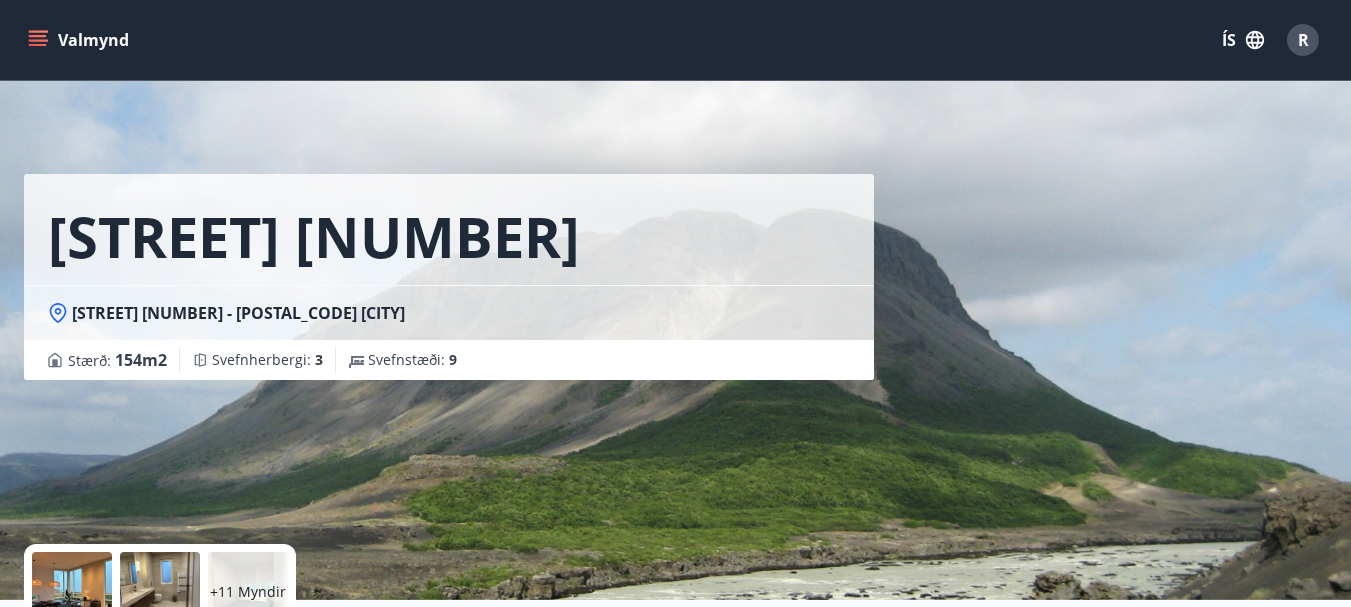 click 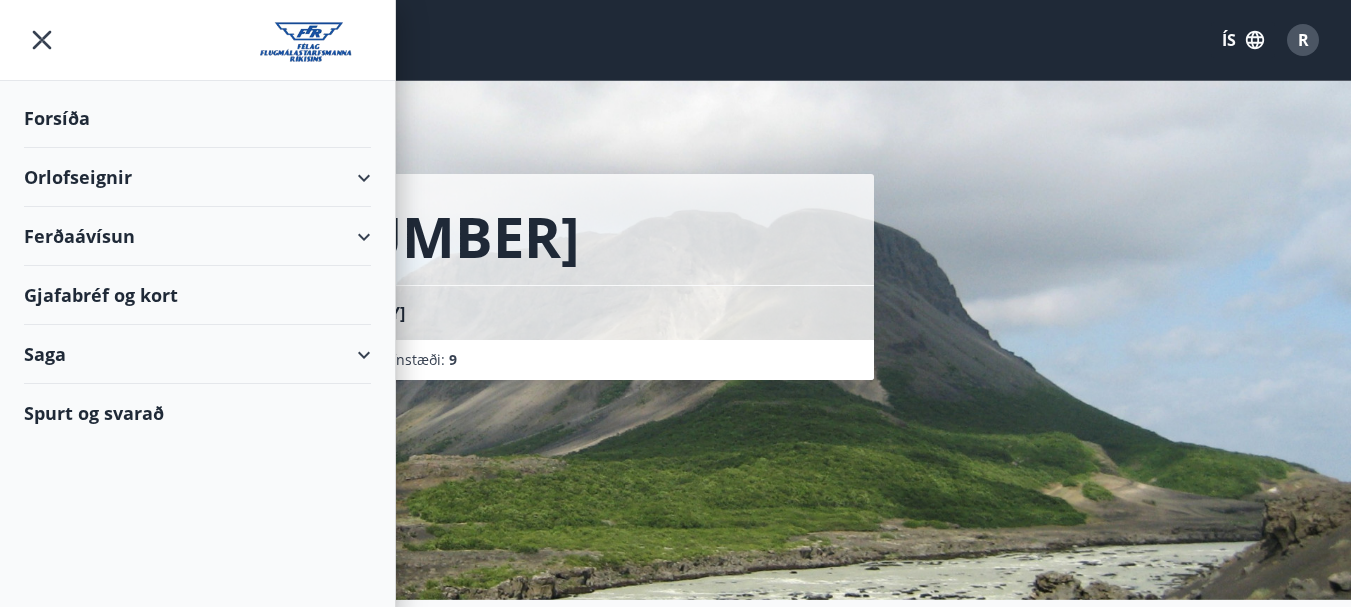 click on "Orlofseignir" at bounding box center (197, 177) 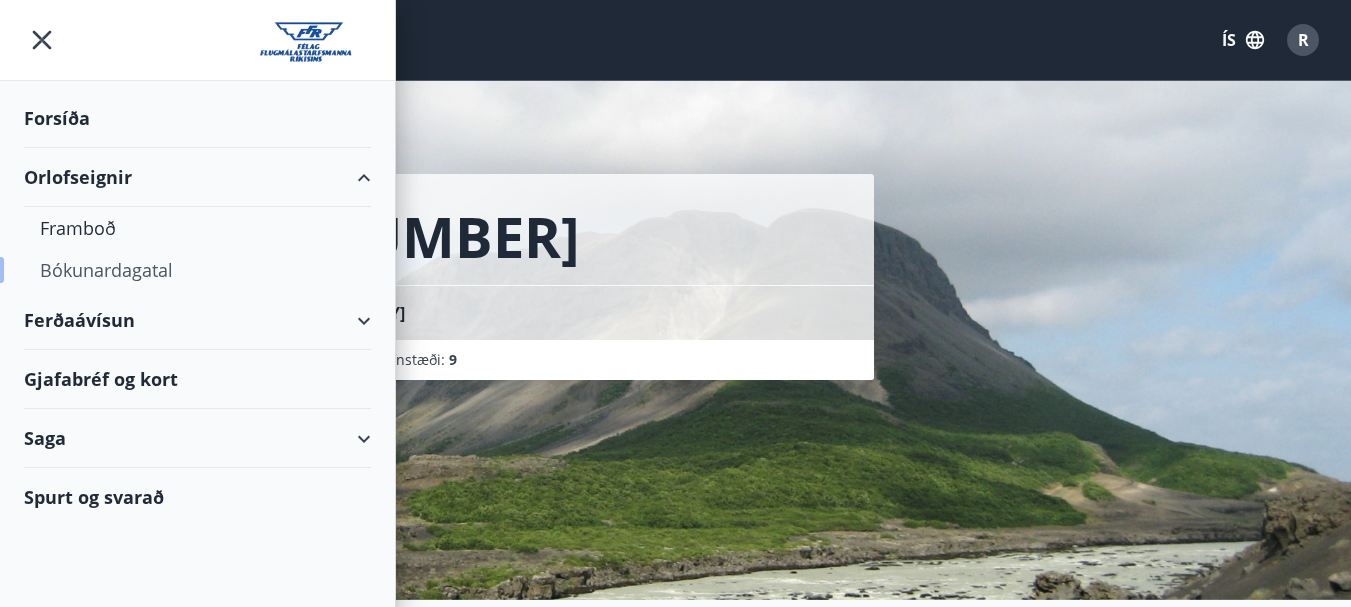 click on "Bókunardagatal" at bounding box center (197, 270) 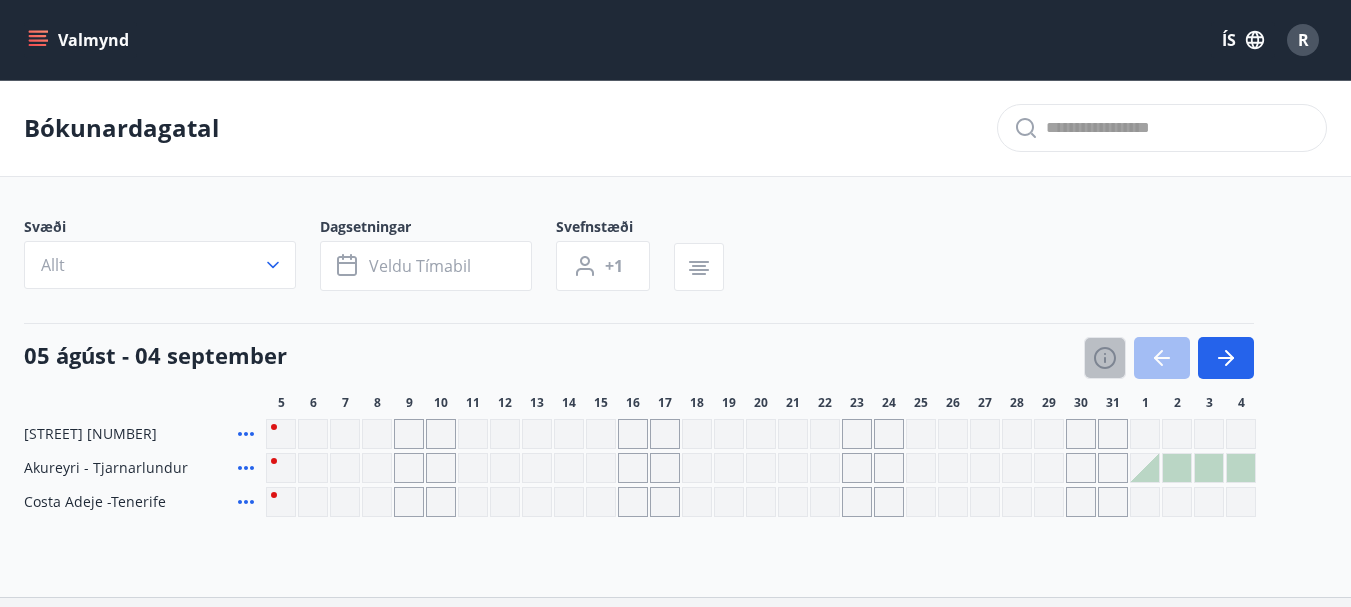 click 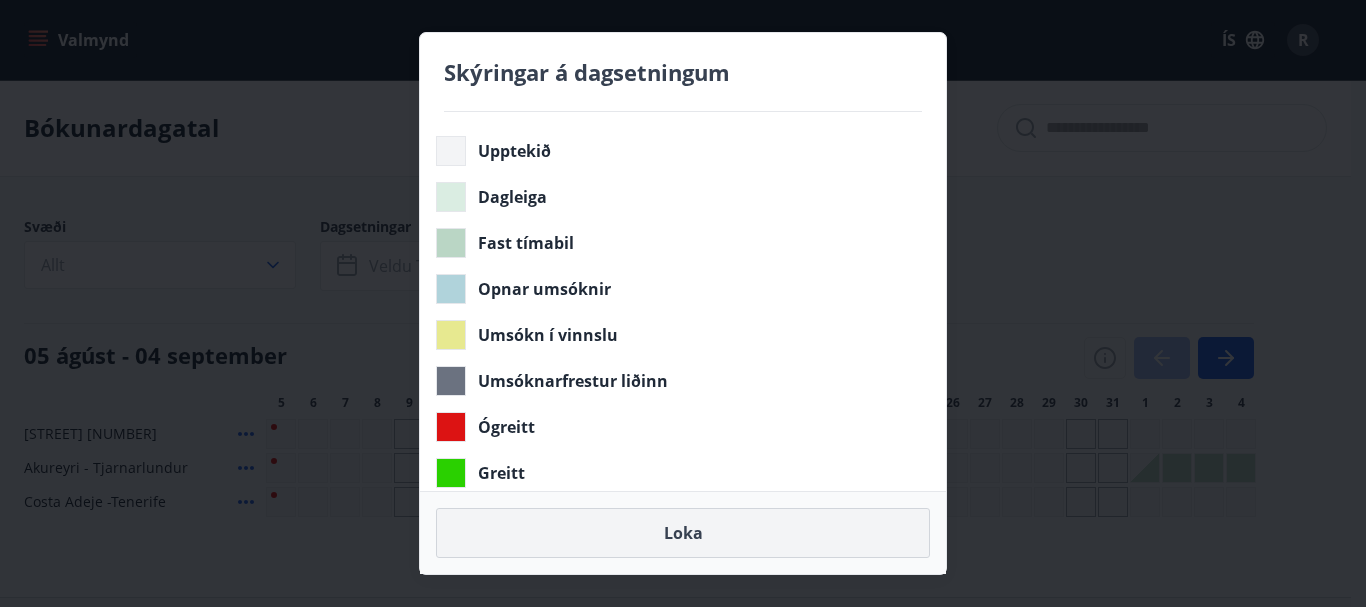 click on "Loka" at bounding box center [683, 533] 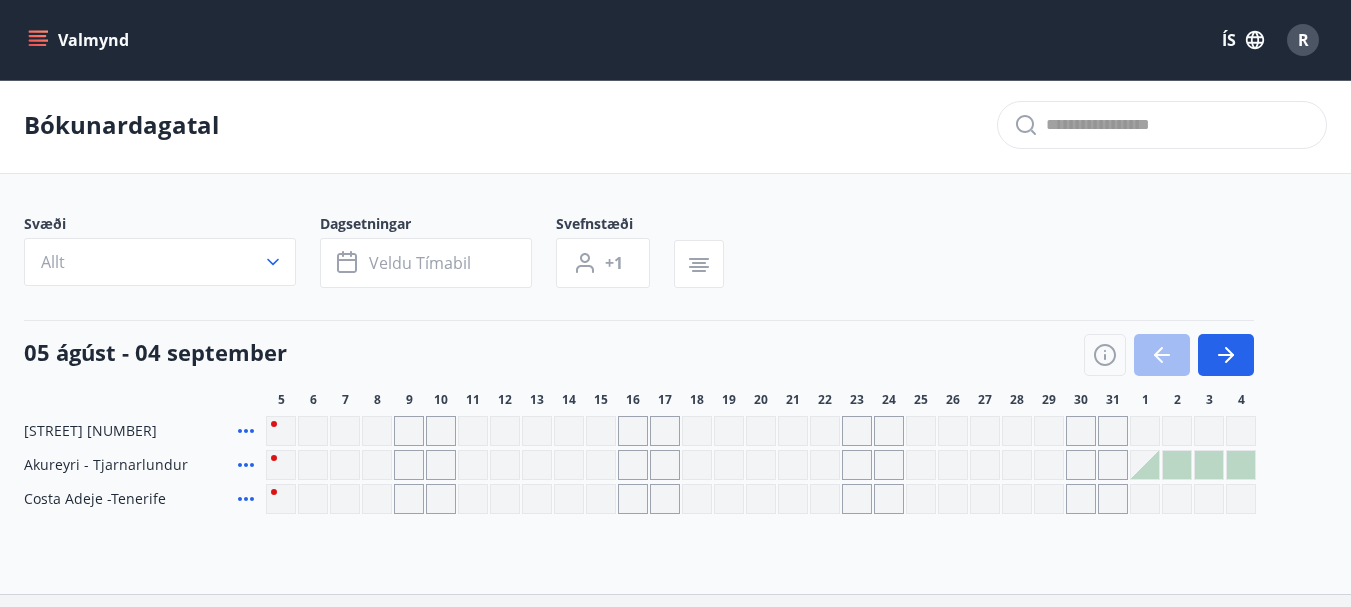 scroll, scrollTop: 0, scrollLeft: 0, axis: both 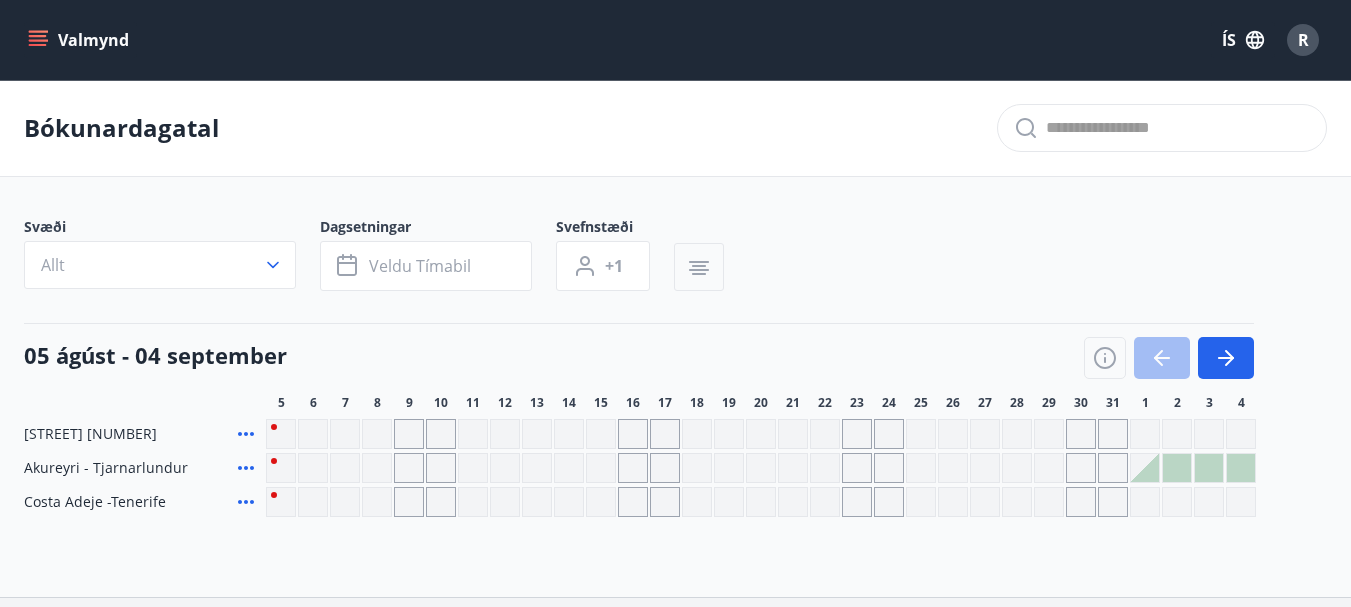 click 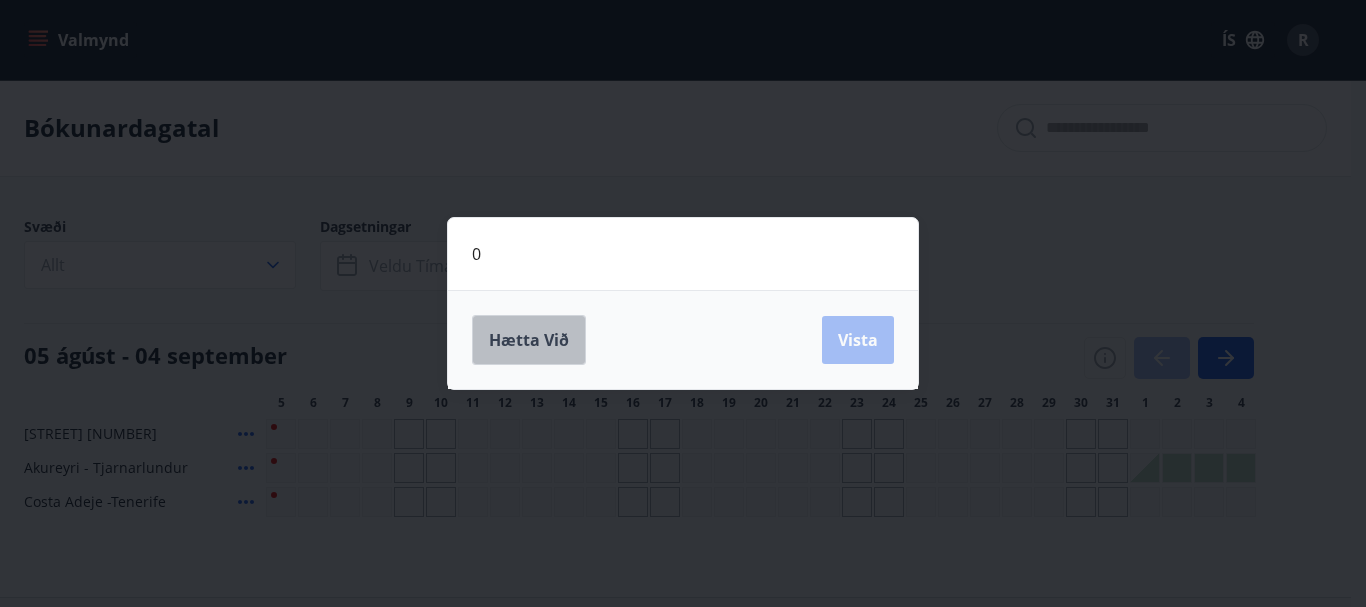 click on "Hætta við" at bounding box center (529, 340) 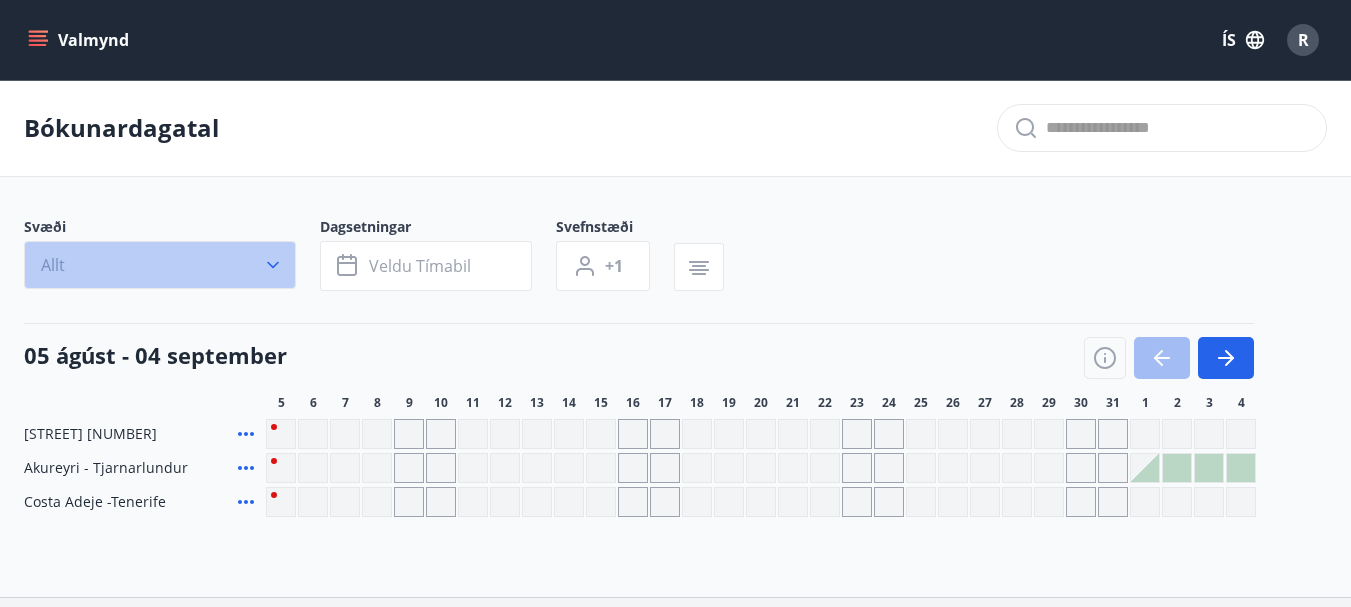 click on "Allt" at bounding box center [160, 265] 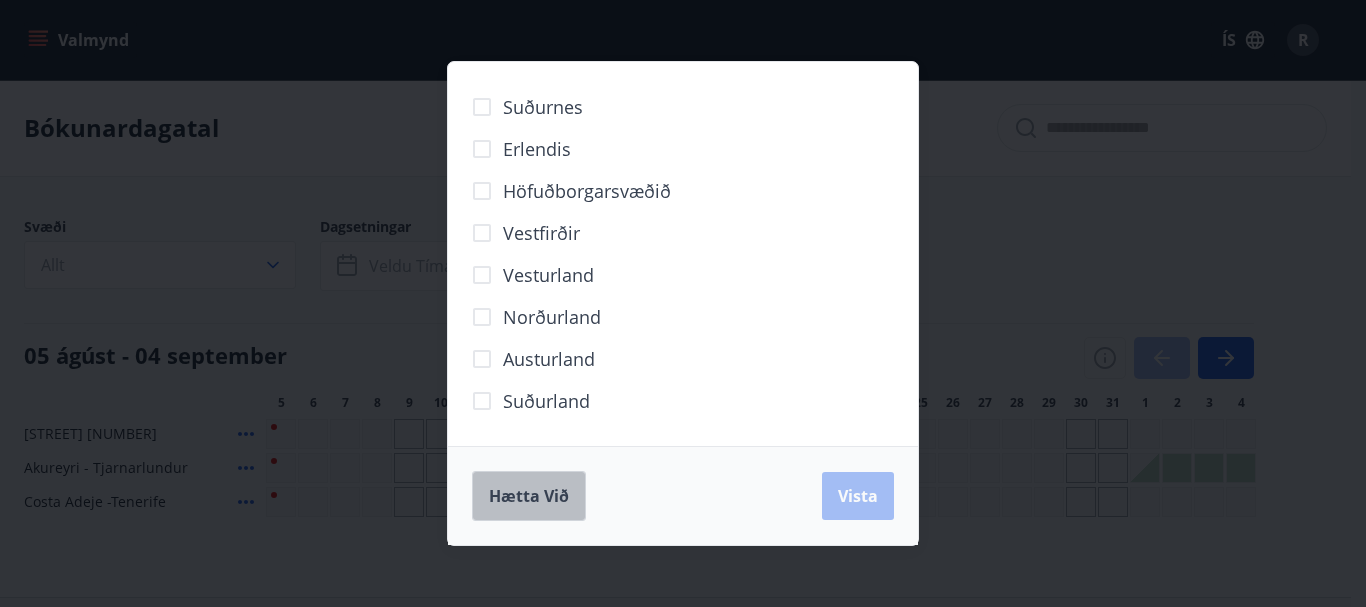 click on "Hætta við" at bounding box center (529, 496) 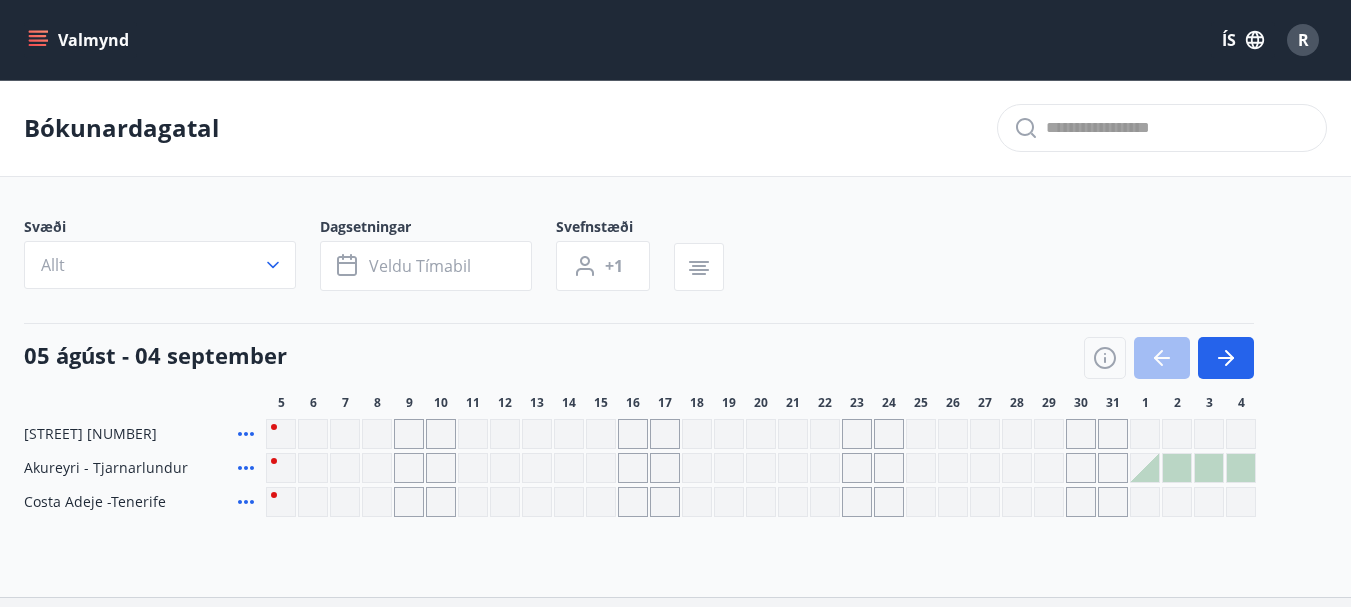 click 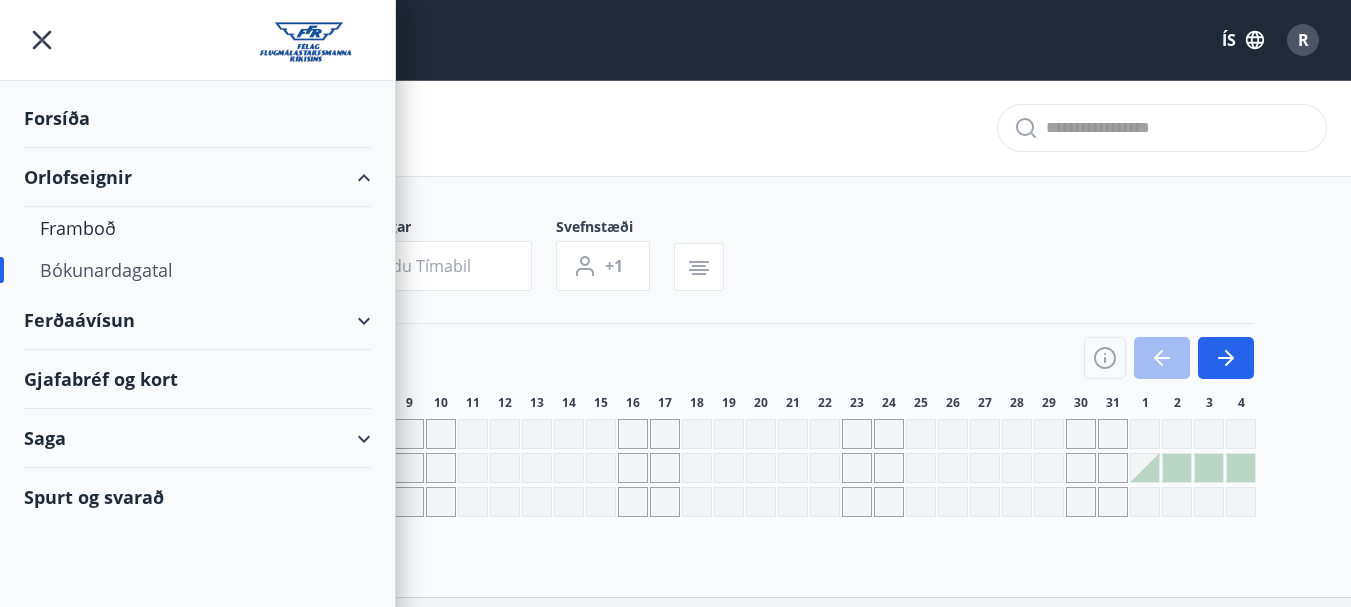 click on "Gjafabréf og kort" at bounding box center (197, 379) 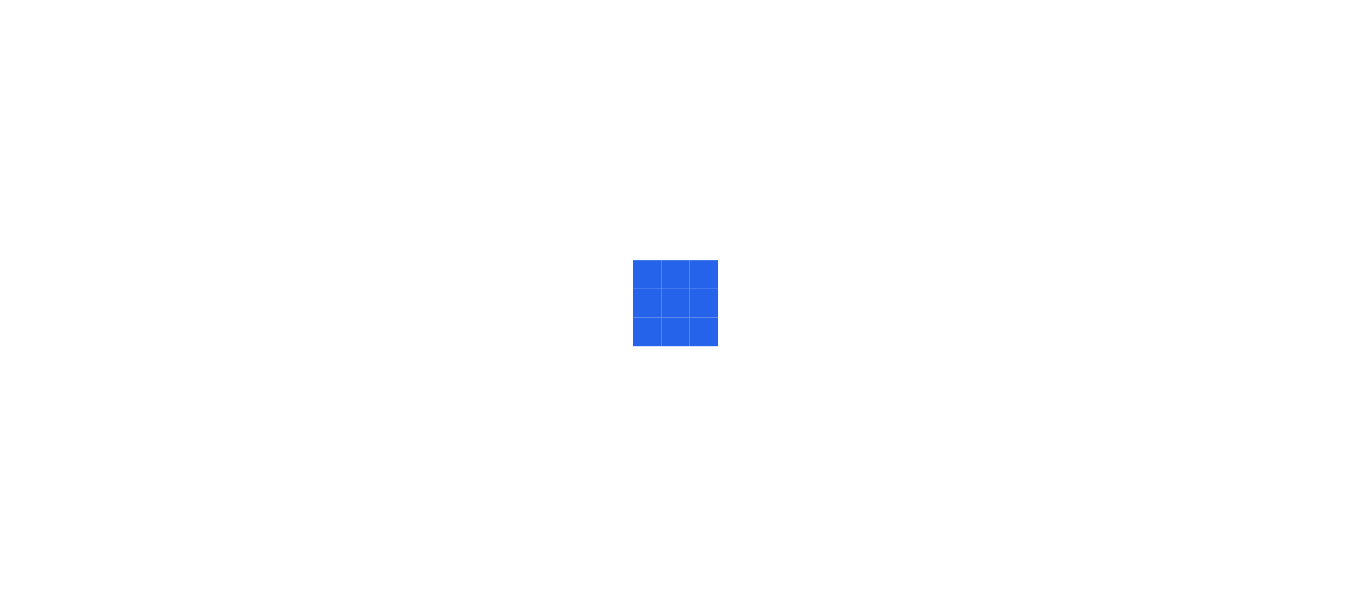 scroll, scrollTop: 0, scrollLeft: 0, axis: both 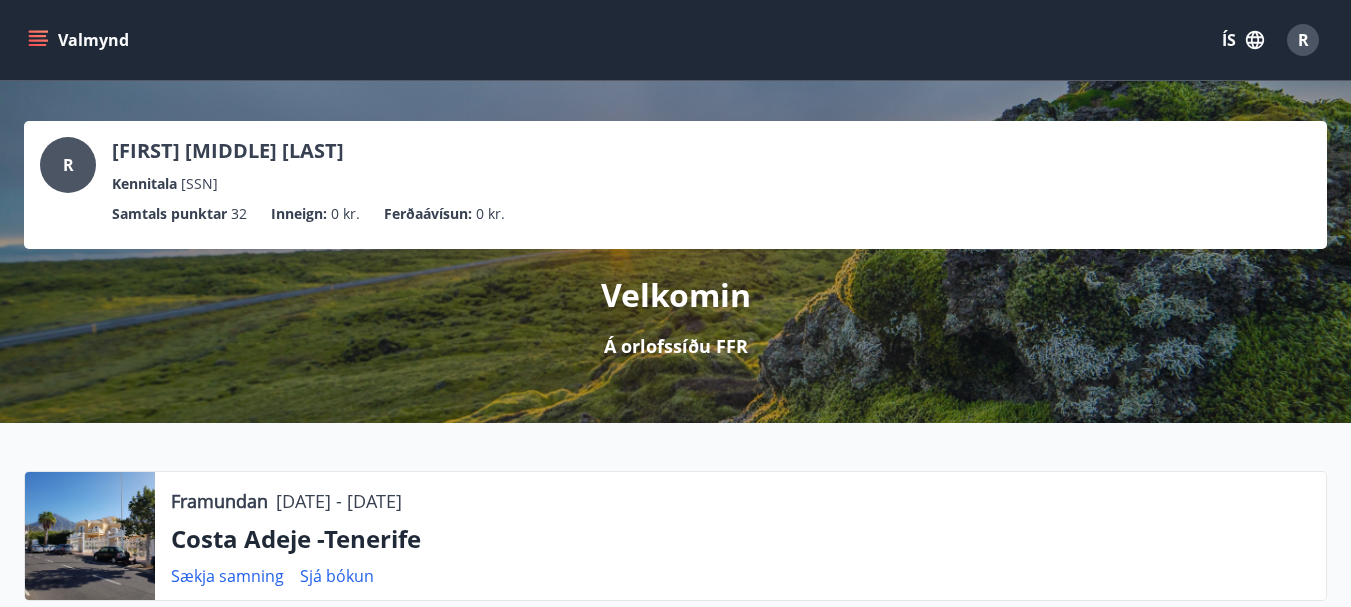 click on "R" at bounding box center [68, 165] 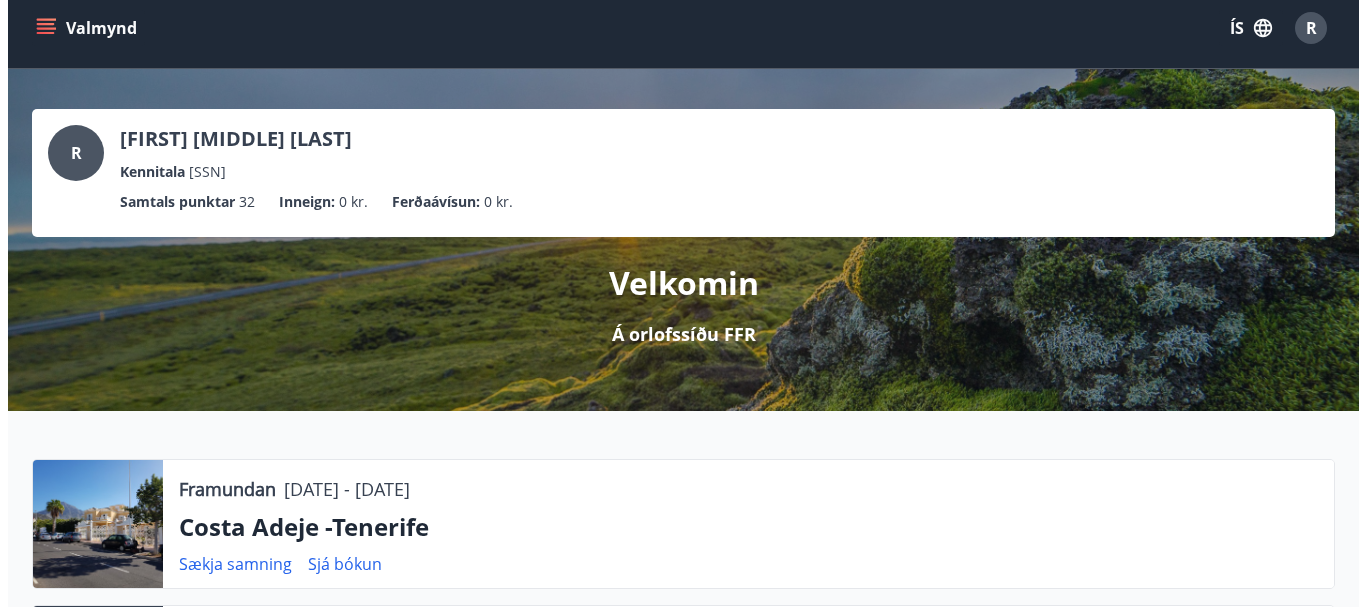 scroll, scrollTop: 0, scrollLeft: 0, axis: both 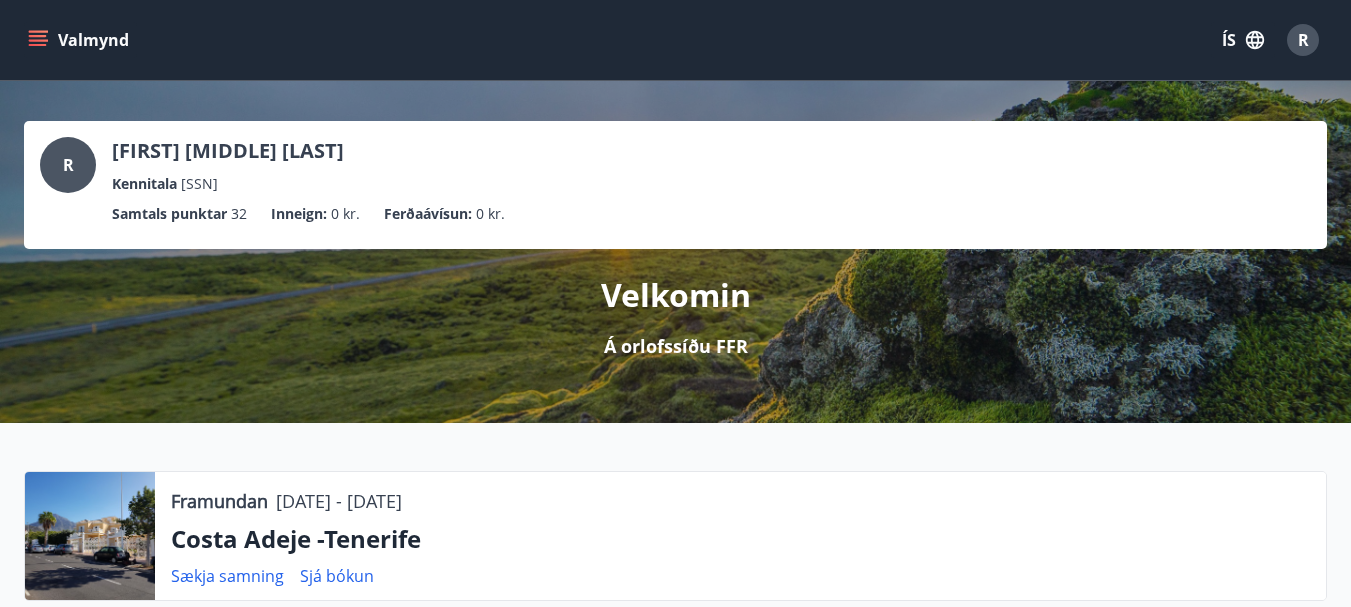 click on "R" at bounding box center (68, 165) 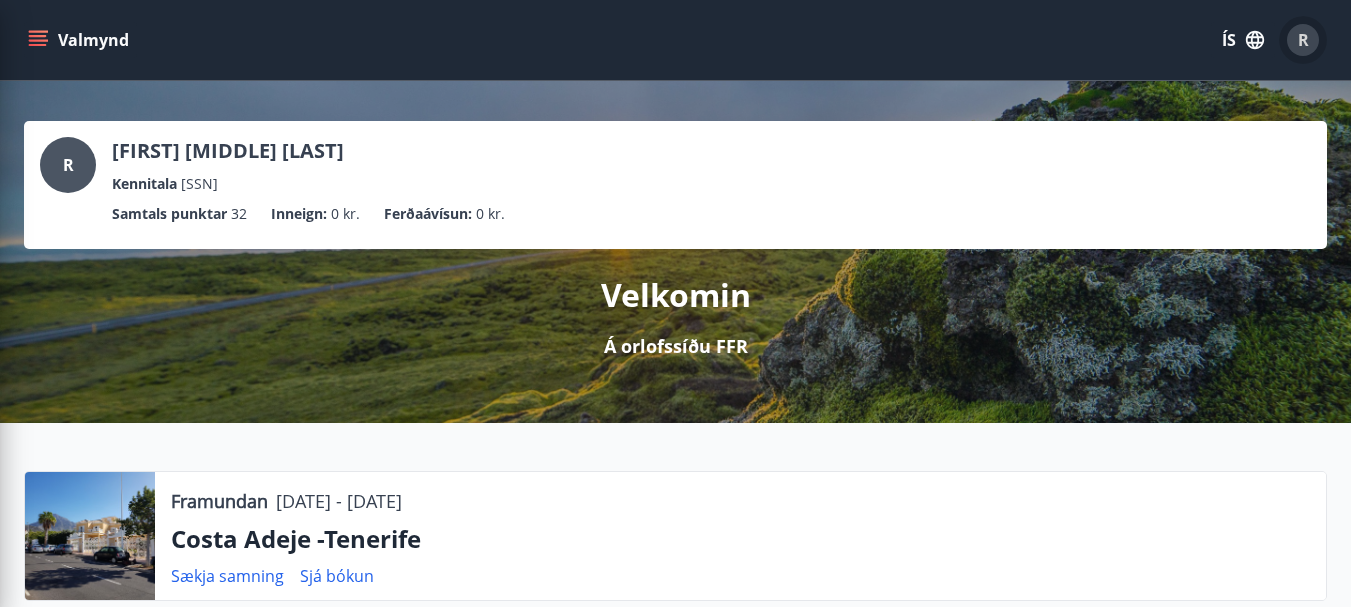 click on "R" at bounding box center (1303, 40) 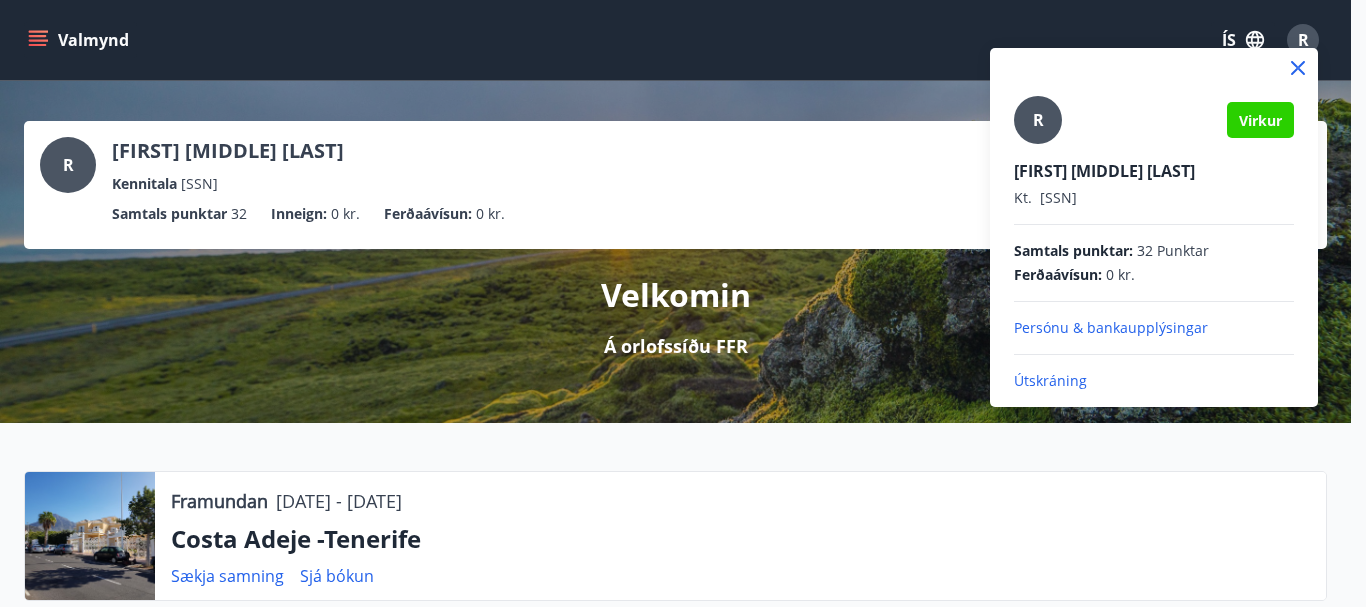 click on "Persónu & bankaupplýsingar" at bounding box center [1154, 328] 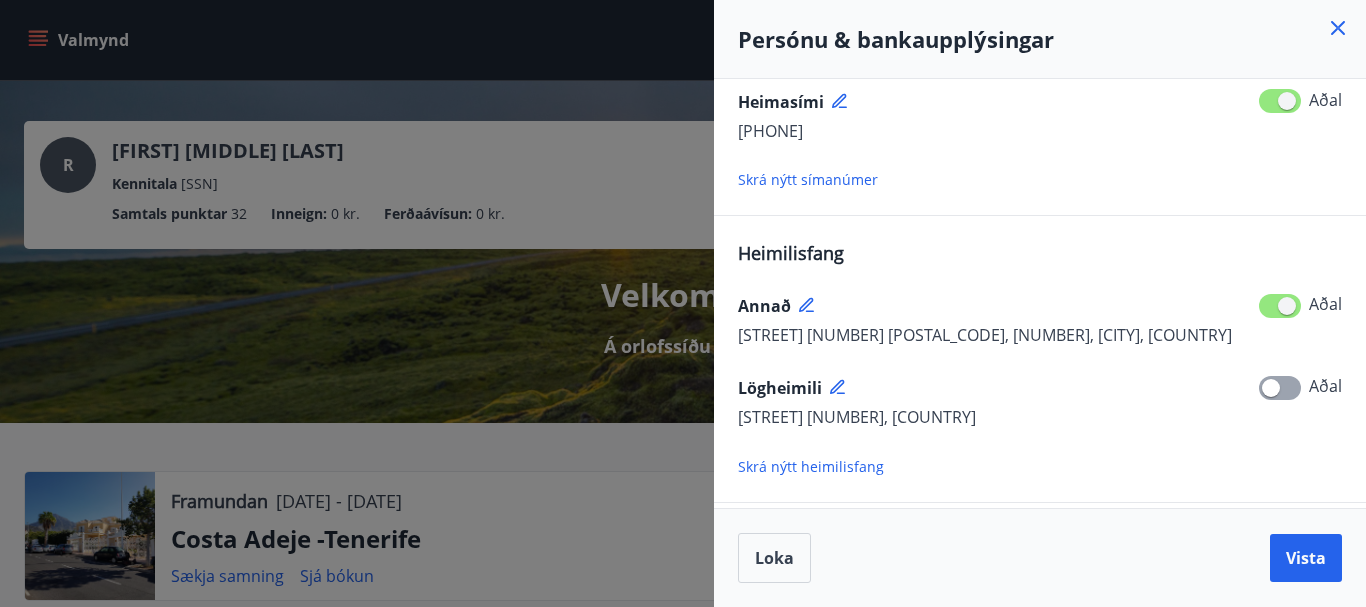 scroll, scrollTop: 397, scrollLeft: 0, axis: vertical 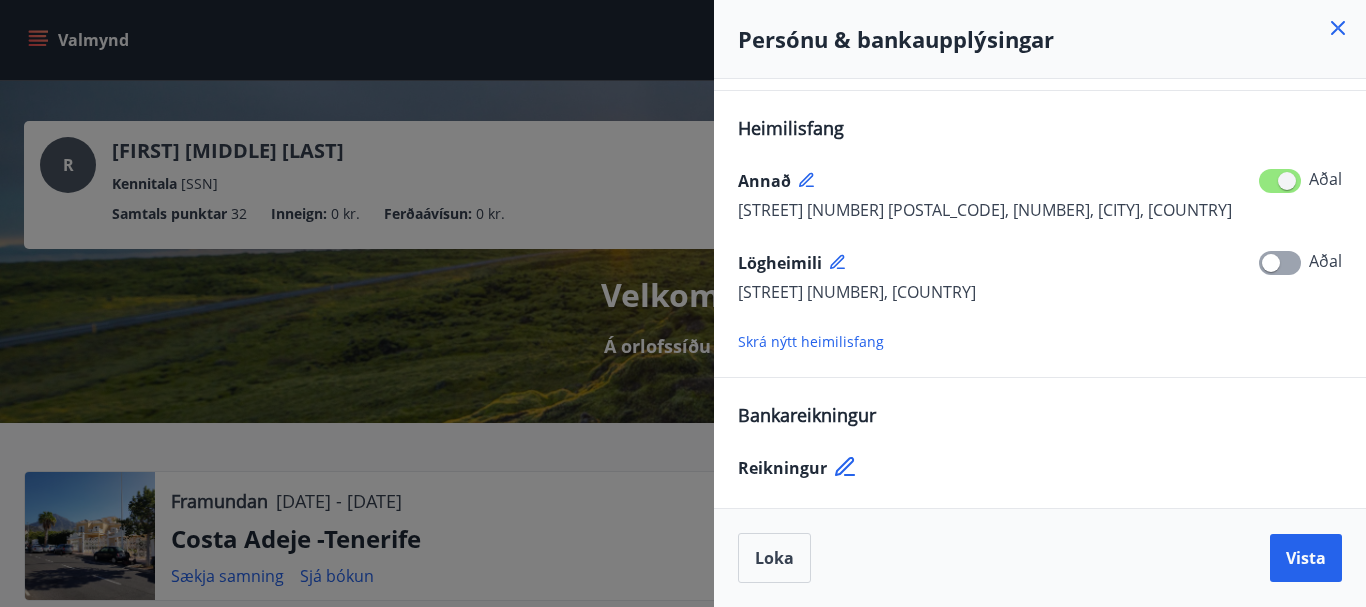 click 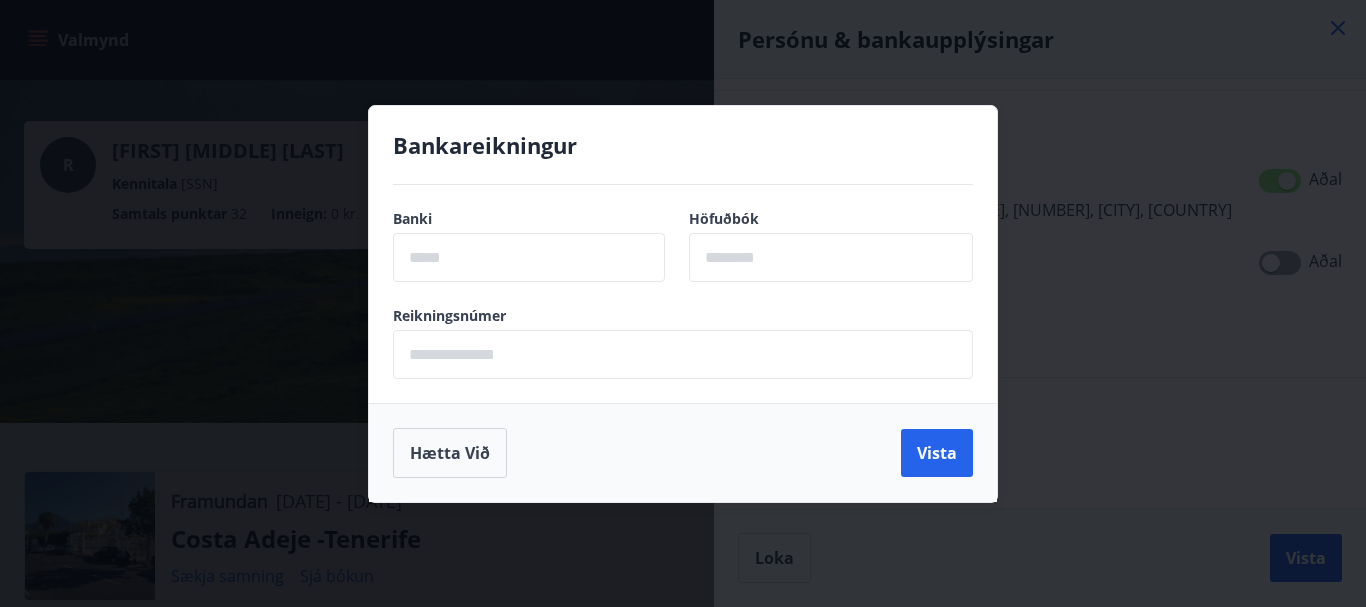 click at bounding box center [529, 257] 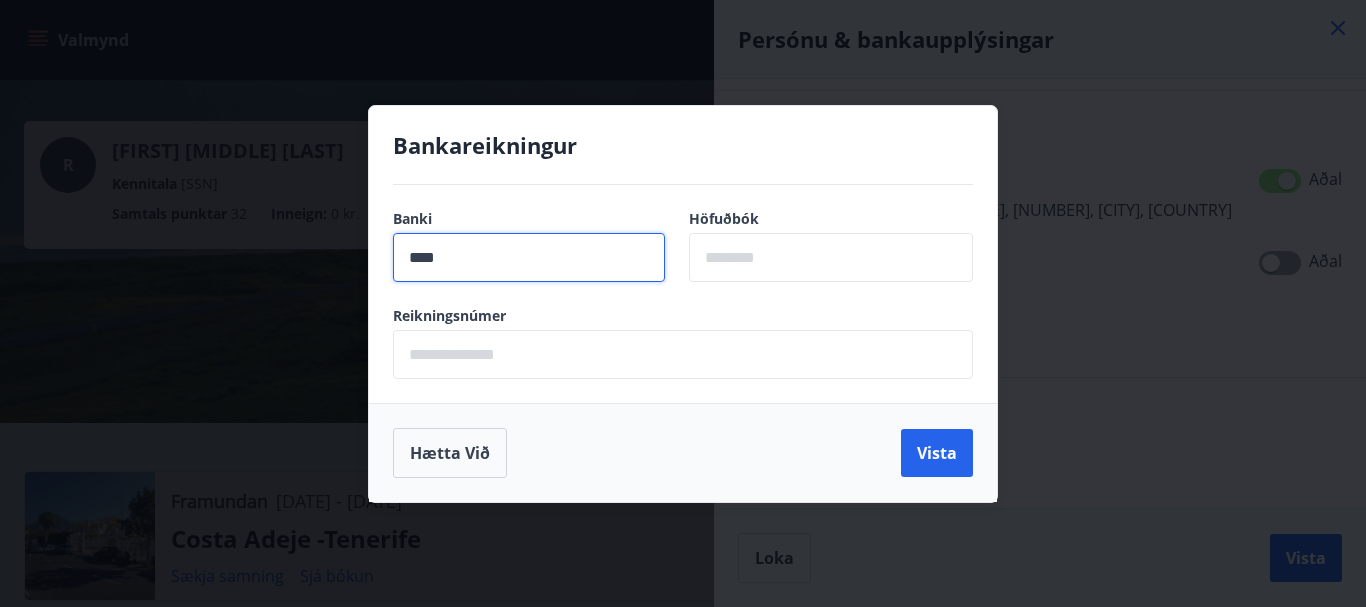 type on "****" 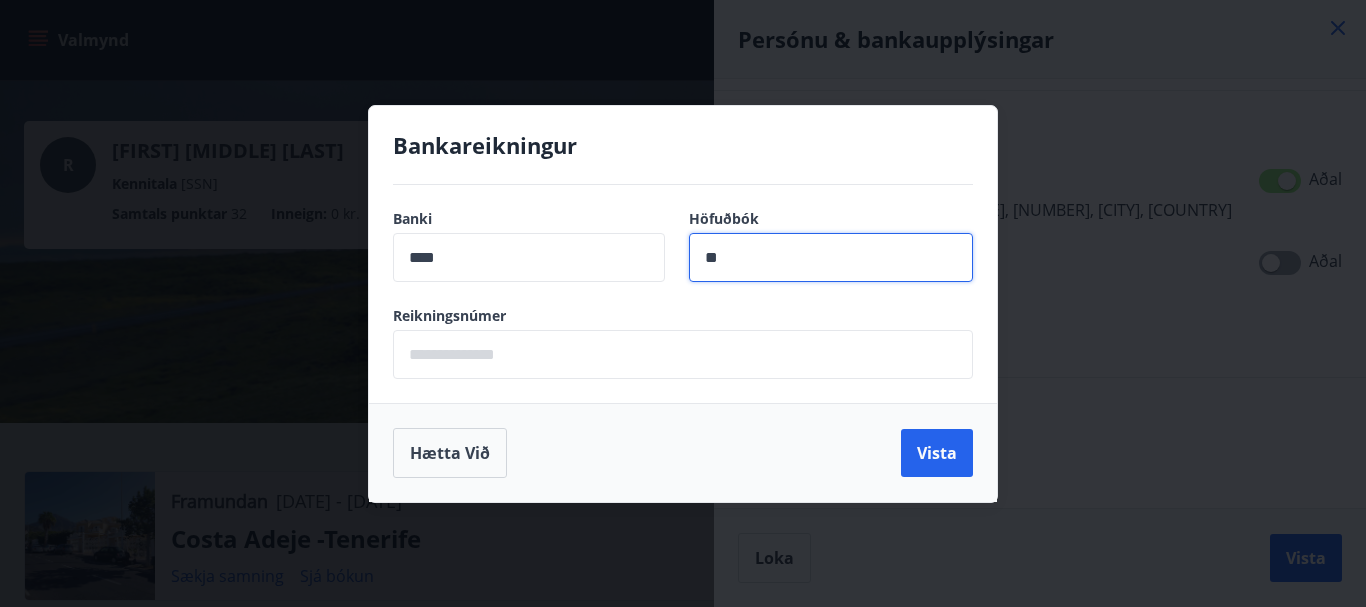 type on "**" 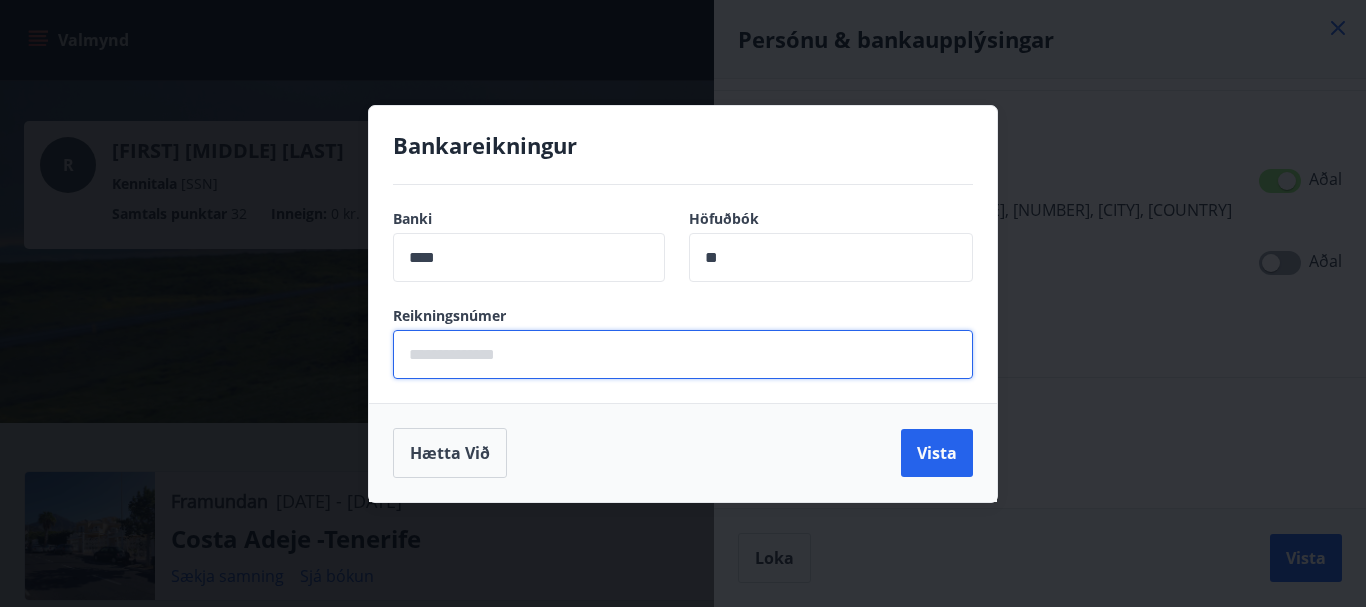 click at bounding box center (683, 354) 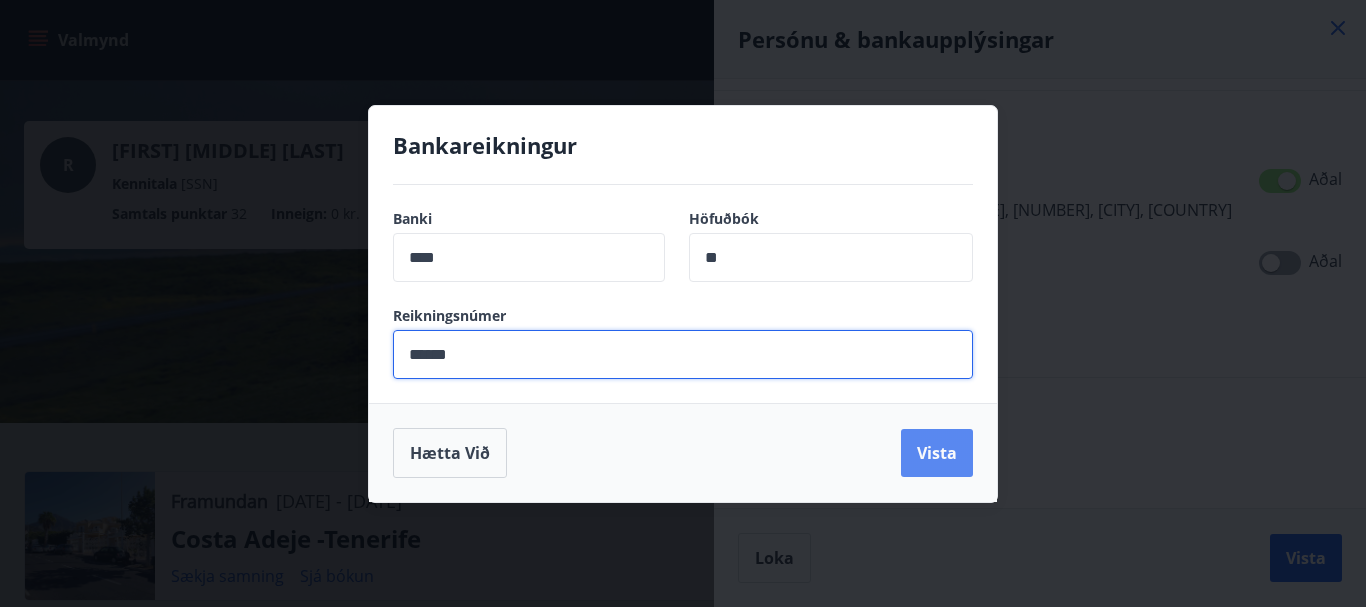type on "******" 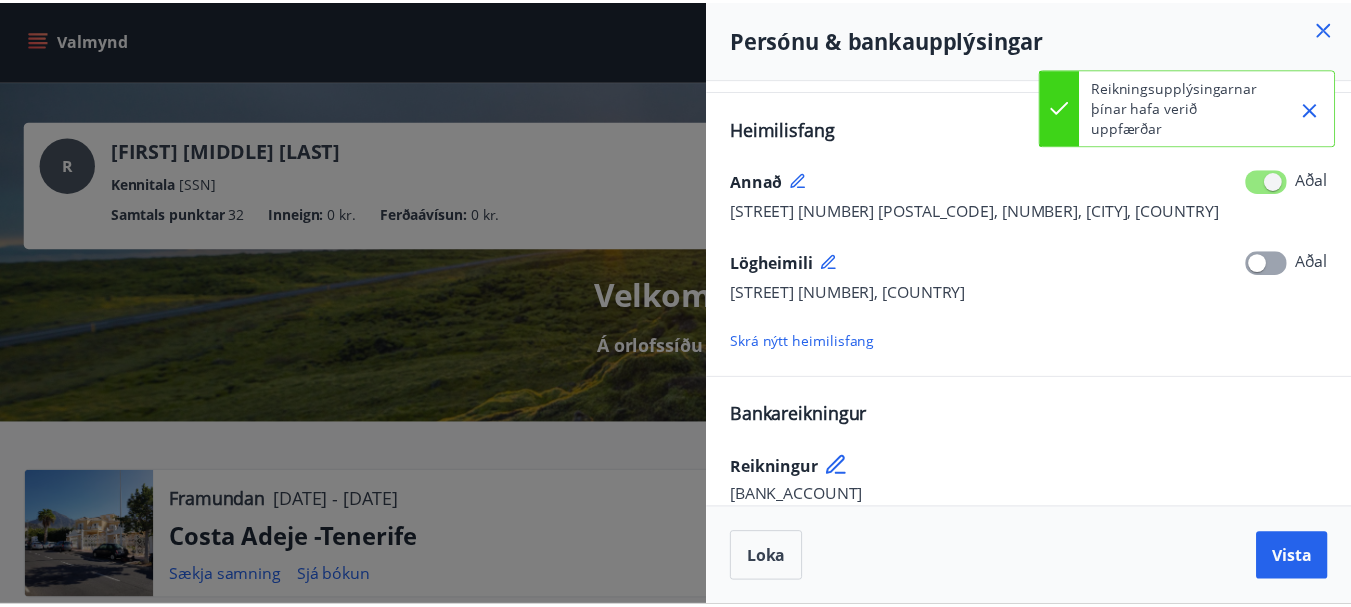 scroll, scrollTop: 421, scrollLeft: 0, axis: vertical 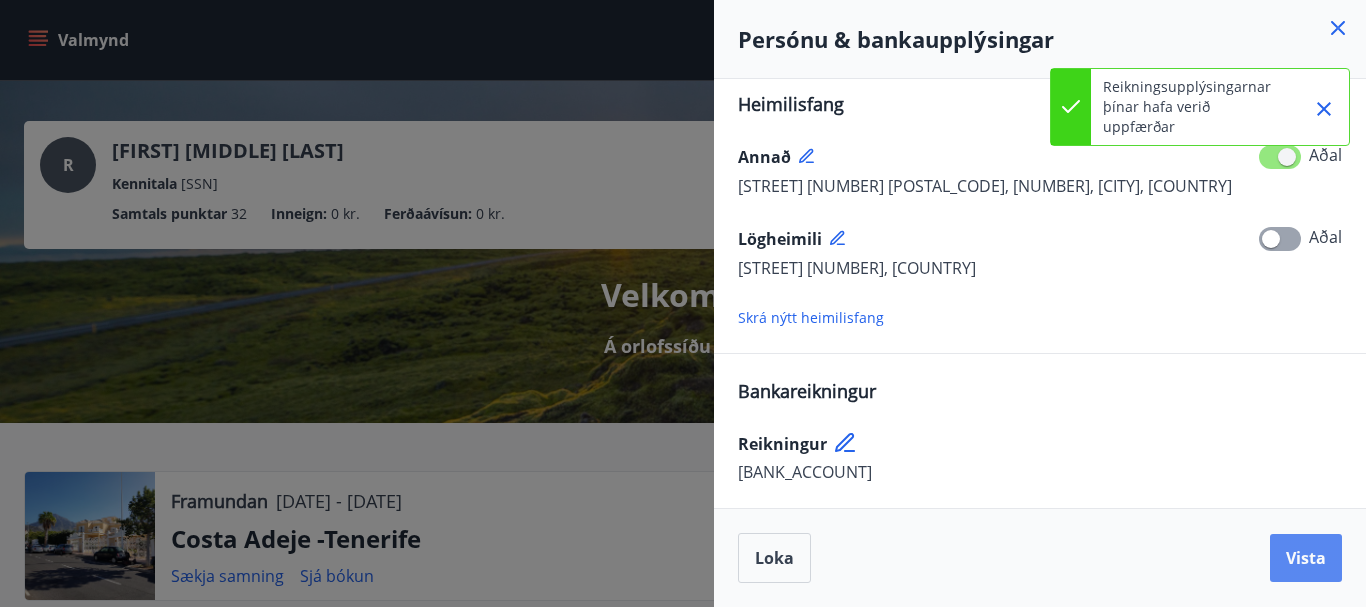 click on "Vista" at bounding box center (1306, 558) 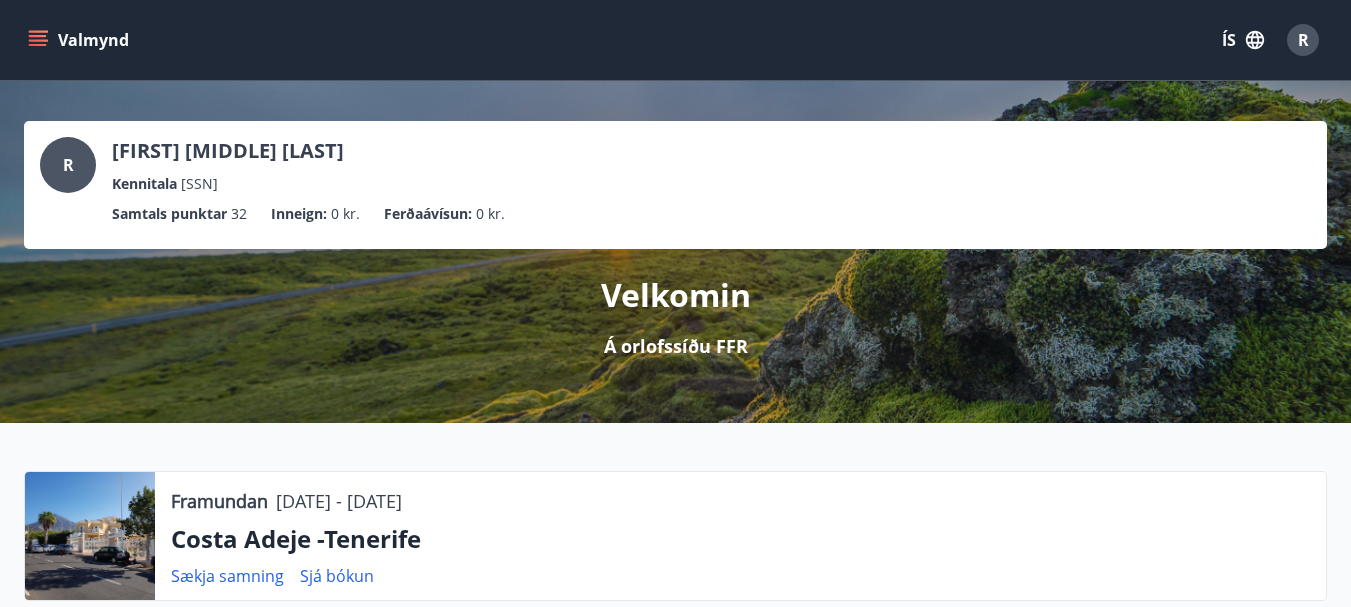 click 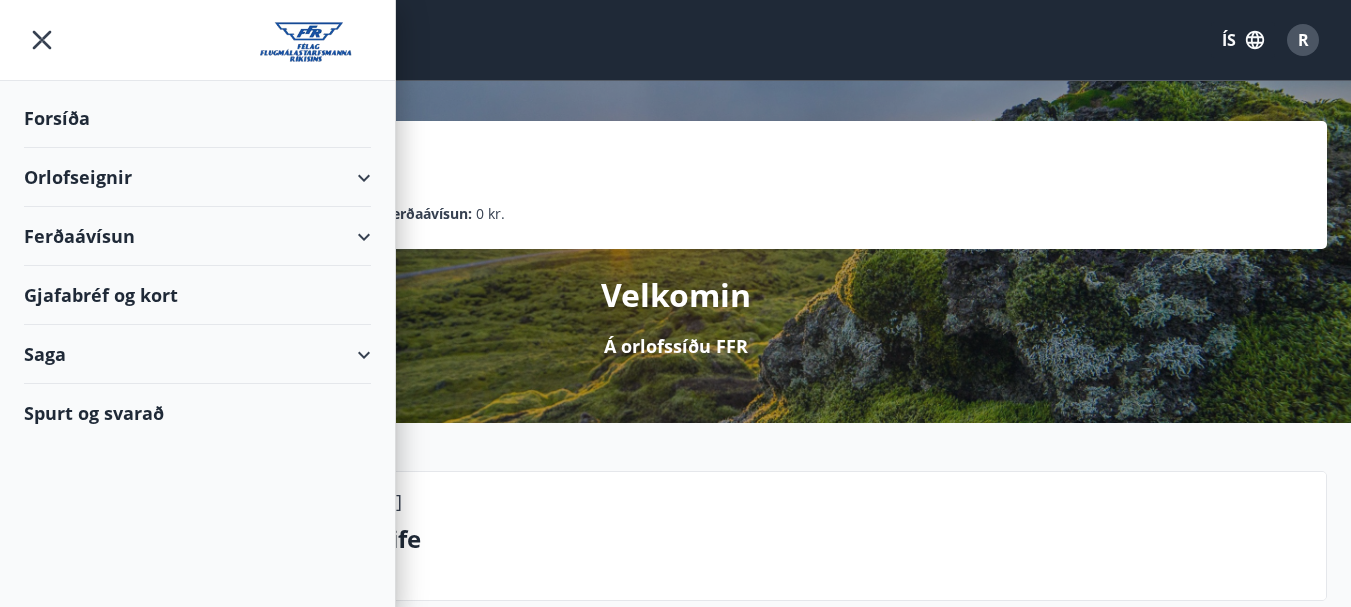 click on "Saga" at bounding box center [197, 354] 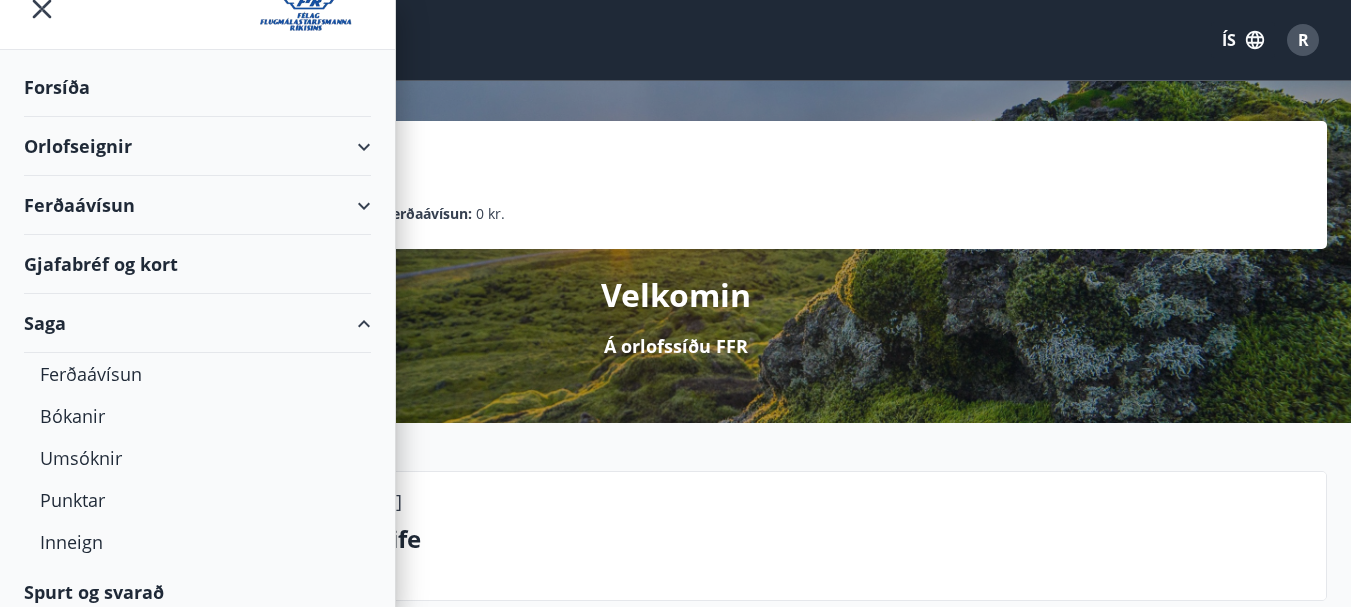 scroll, scrollTop: 45, scrollLeft: 0, axis: vertical 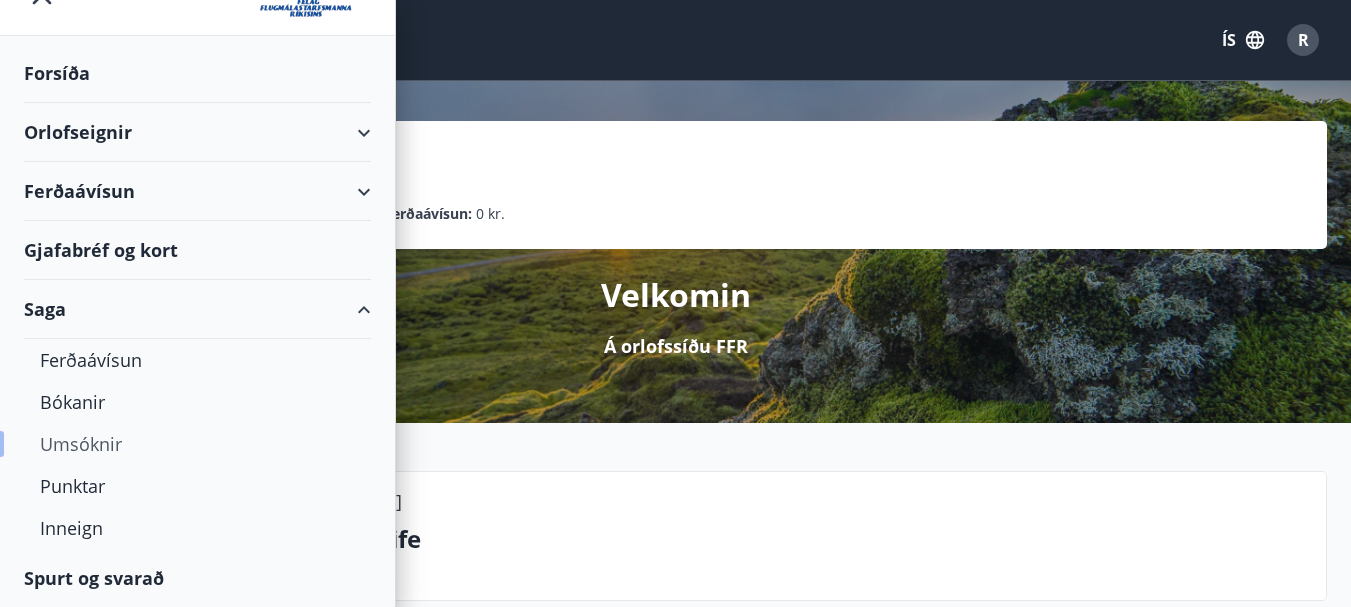 click on "Umsóknir" at bounding box center [197, 444] 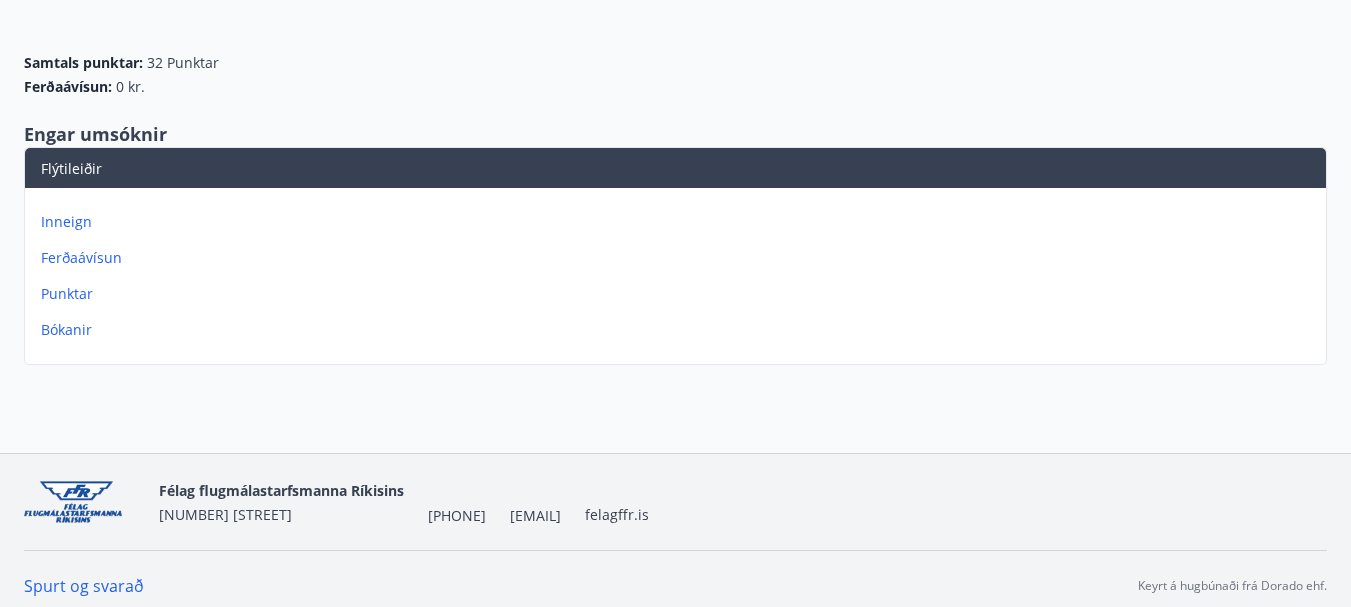 scroll, scrollTop: 205, scrollLeft: 0, axis: vertical 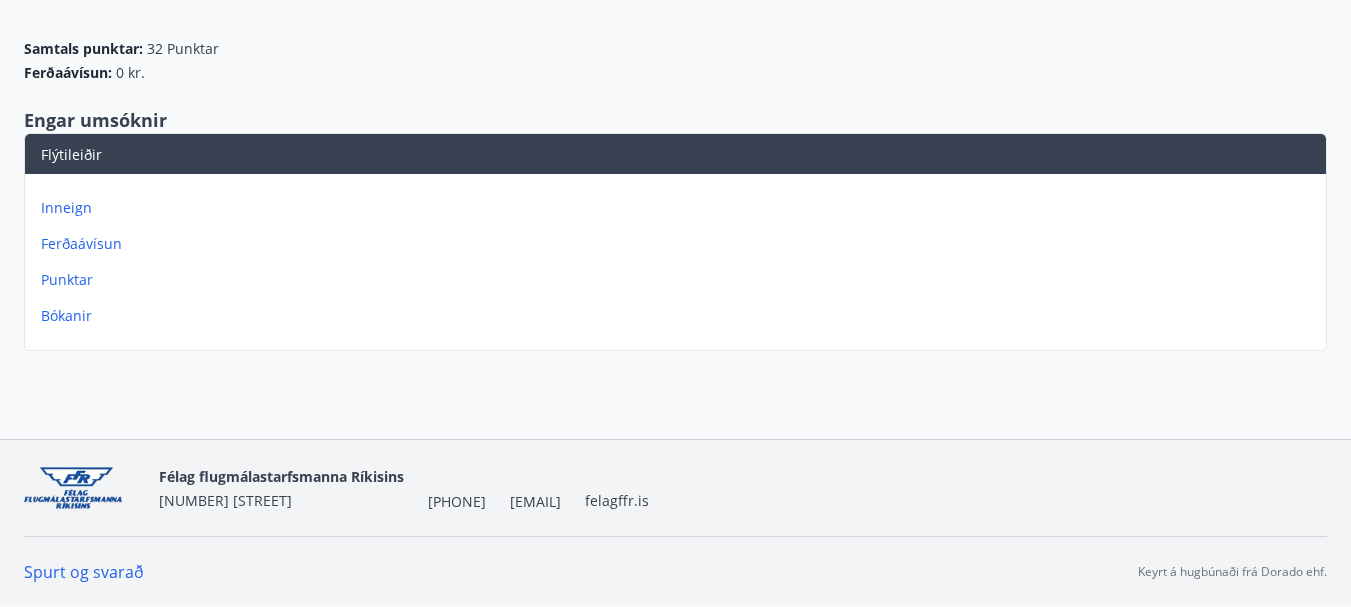 click on "Bókanir" at bounding box center [679, 316] 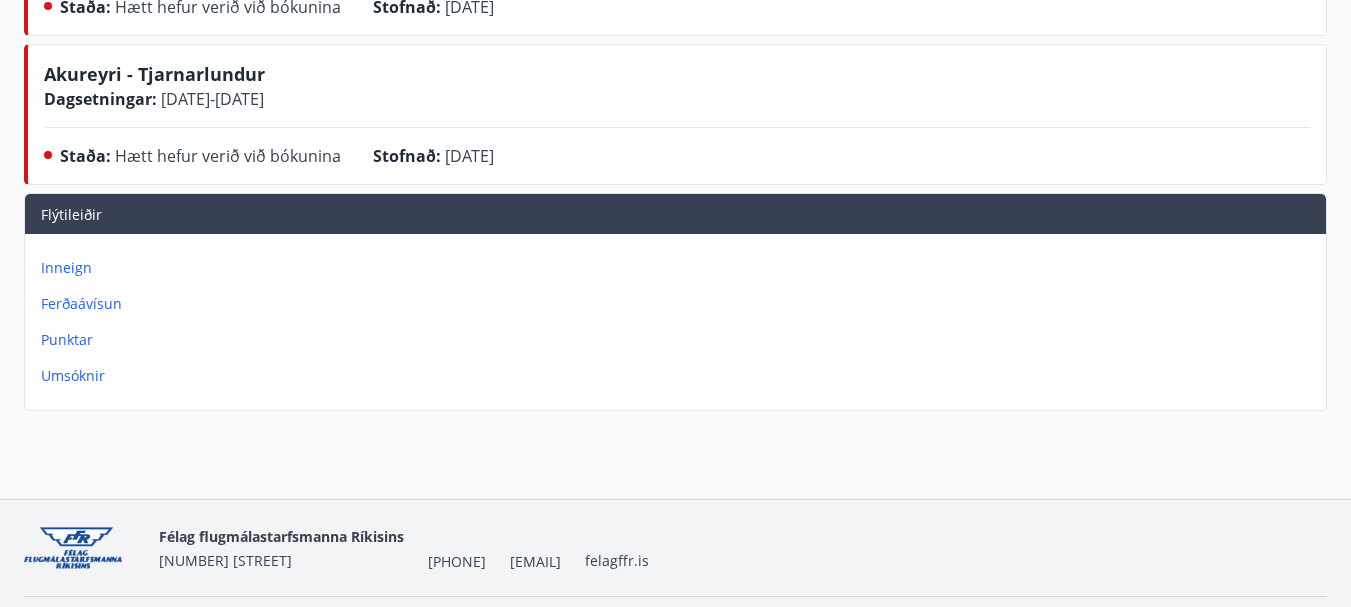 scroll, scrollTop: 600, scrollLeft: 0, axis: vertical 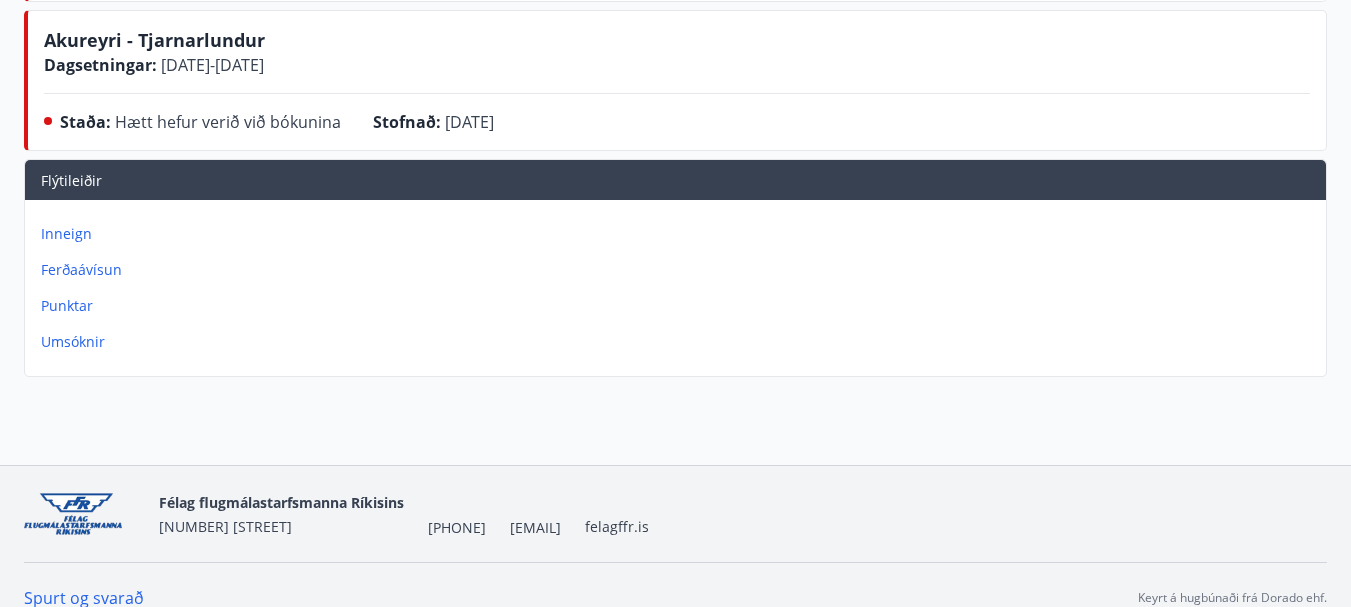click on "Ferðaávísun" at bounding box center (679, 270) 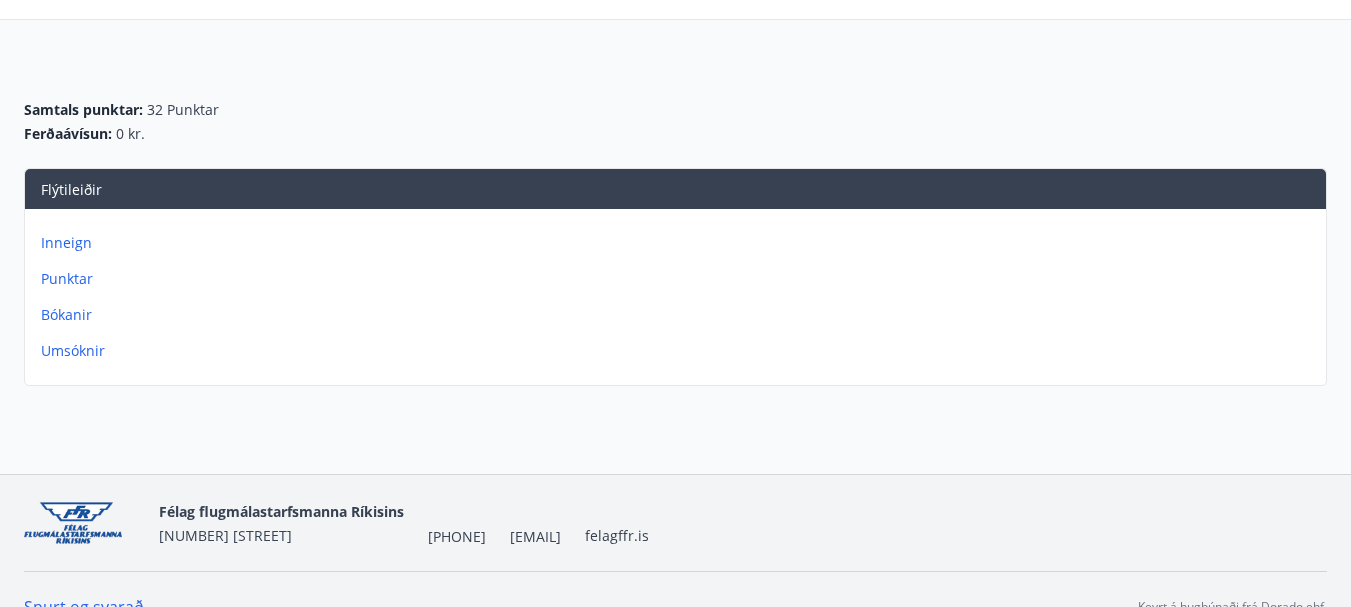 scroll, scrollTop: 179, scrollLeft: 0, axis: vertical 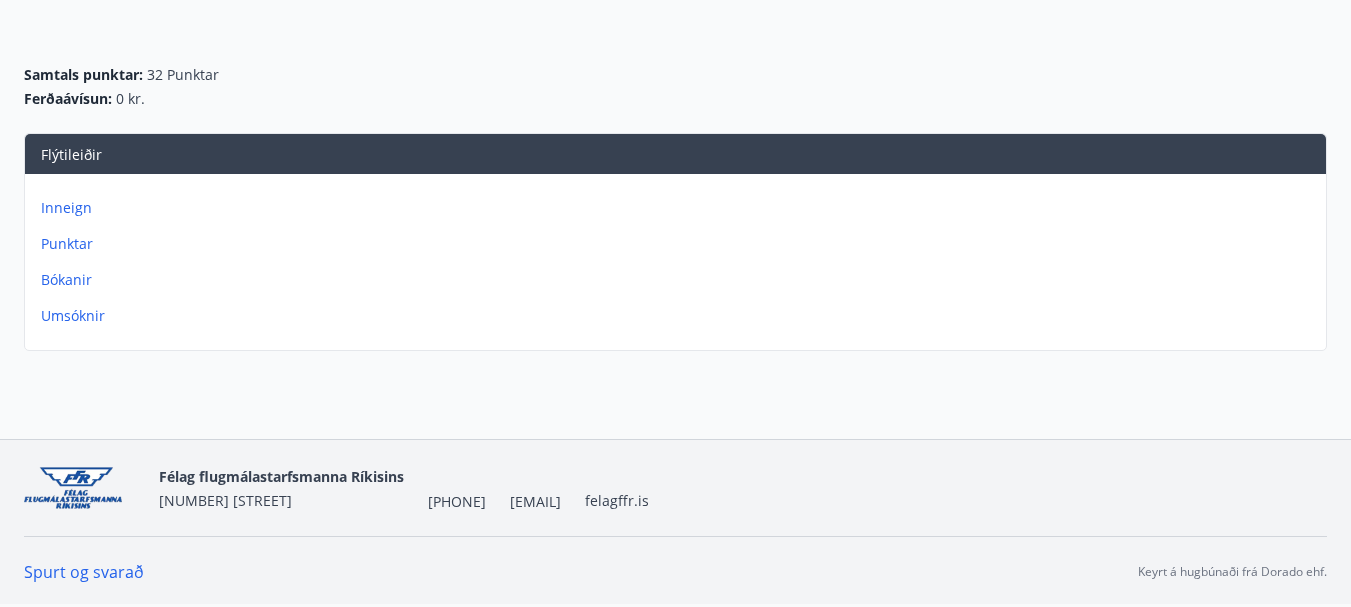 click on "Umsóknir" at bounding box center [679, 316] 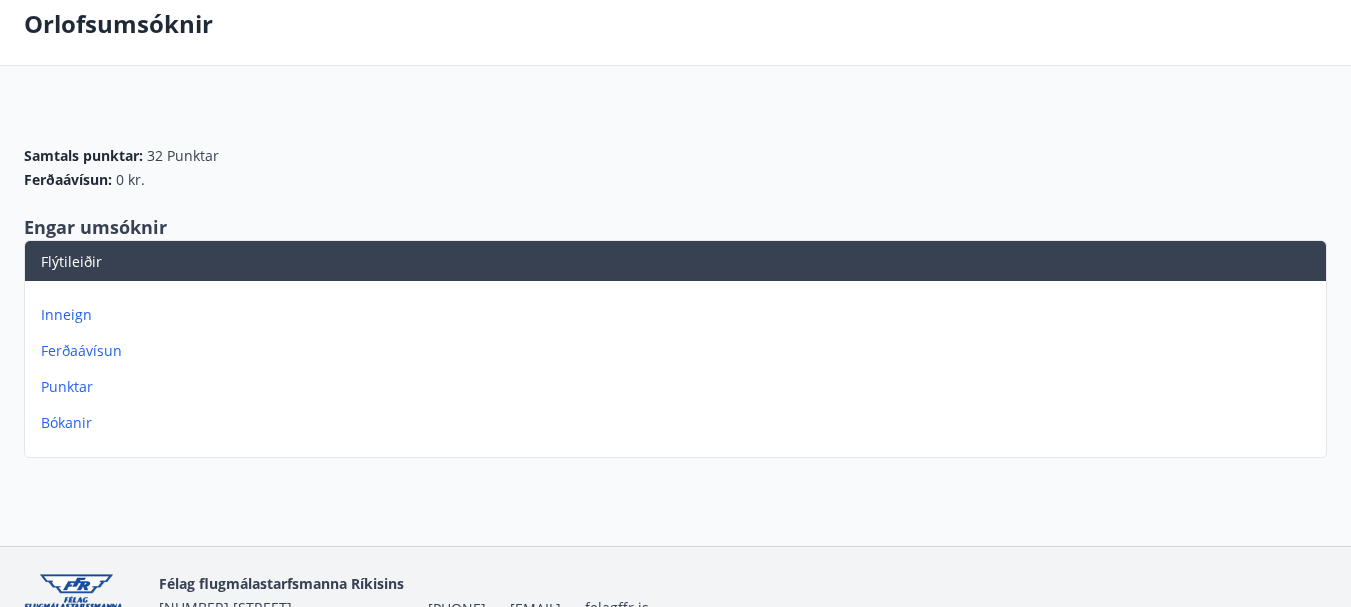 scroll, scrollTop: 0, scrollLeft: 0, axis: both 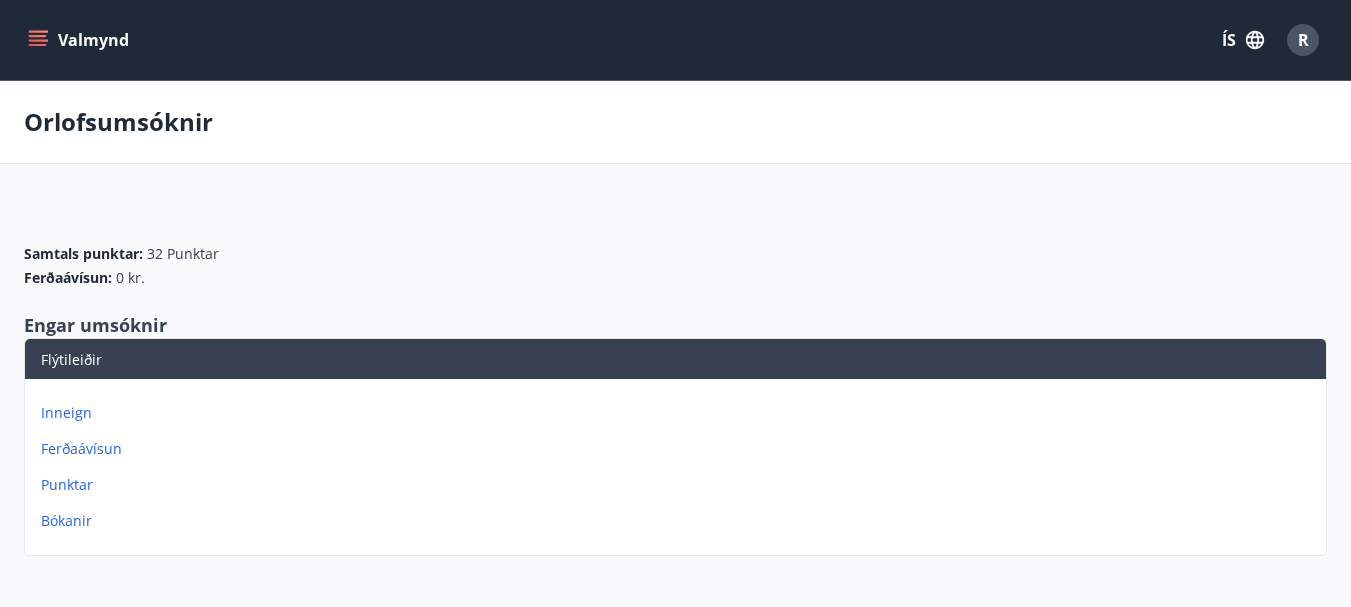 click 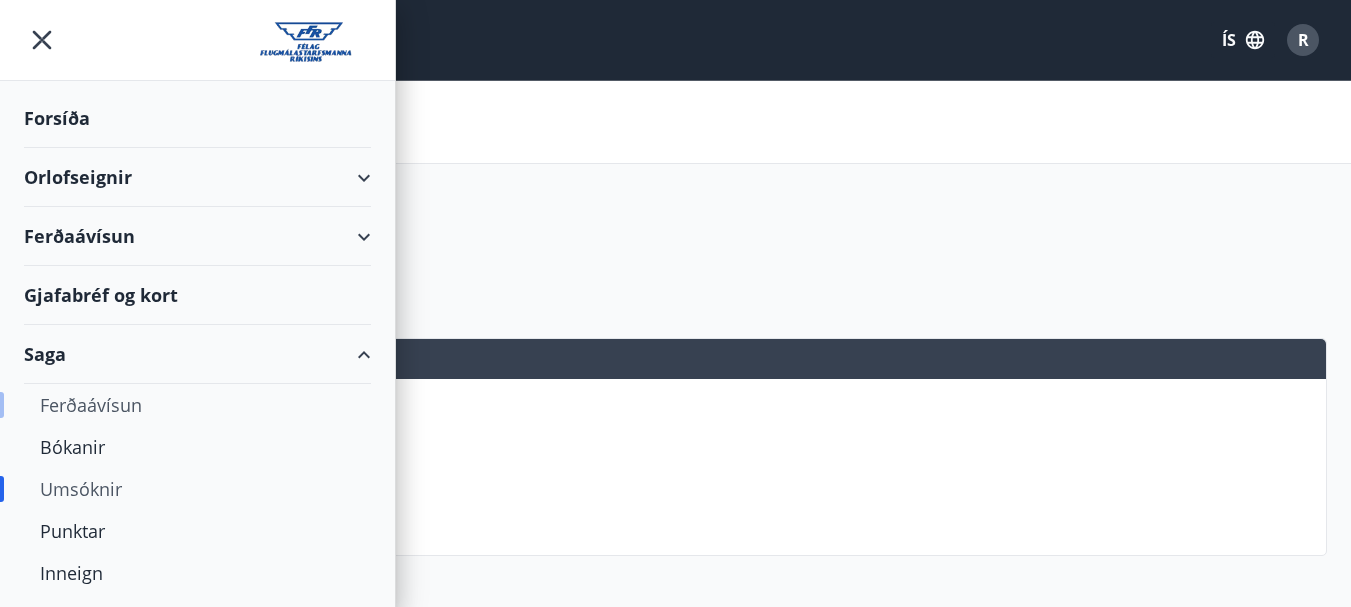 scroll, scrollTop: 45, scrollLeft: 0, axis: vertical 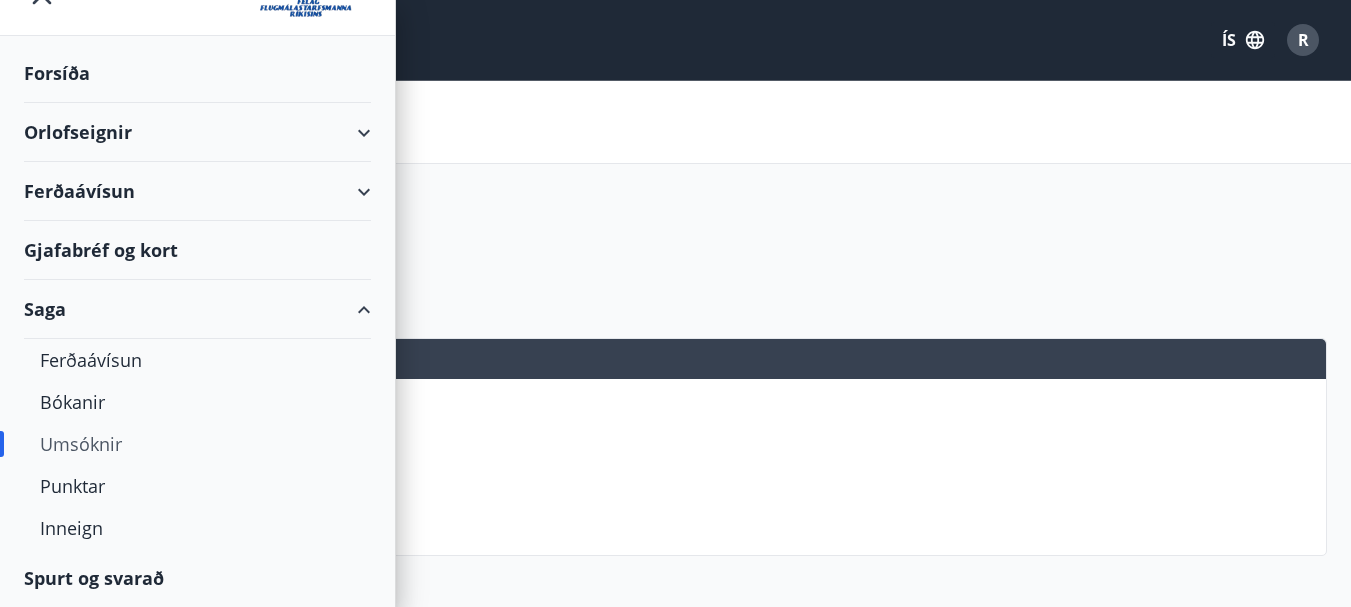 click on "Saga" at bounding box center (197, 309) 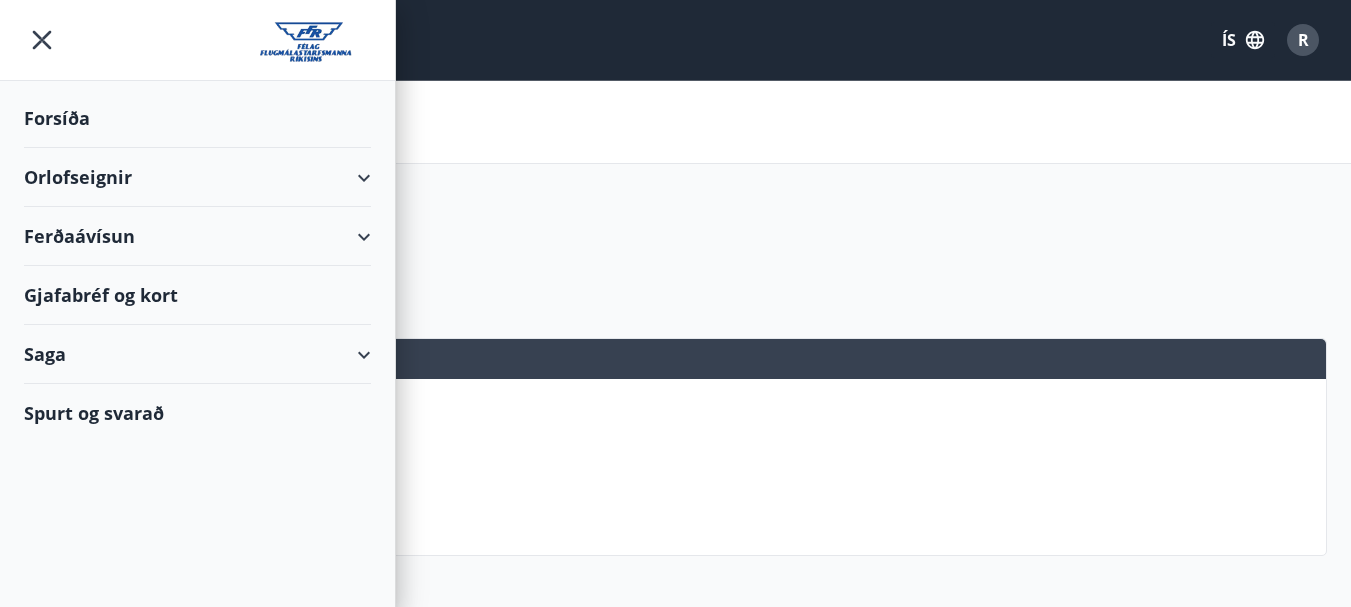 click on "Spurt og svarað" at bounding box center (197, 413) 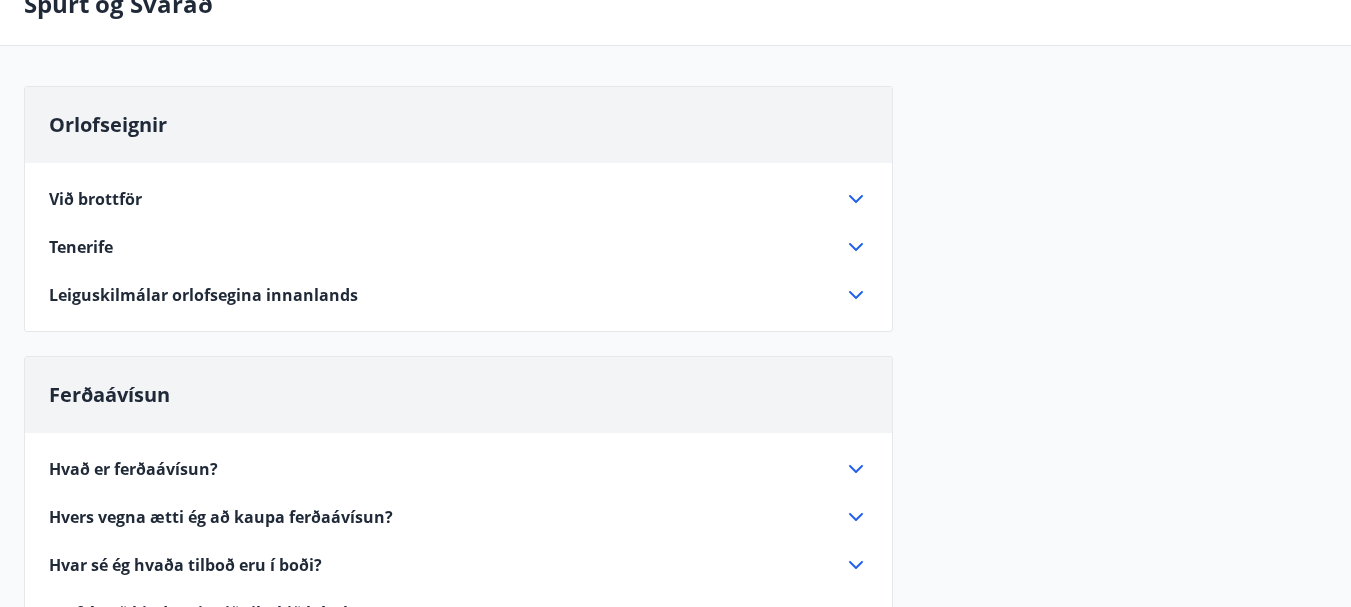 scroll, scrollTop: 0, scrollLeft: 0, axis: both 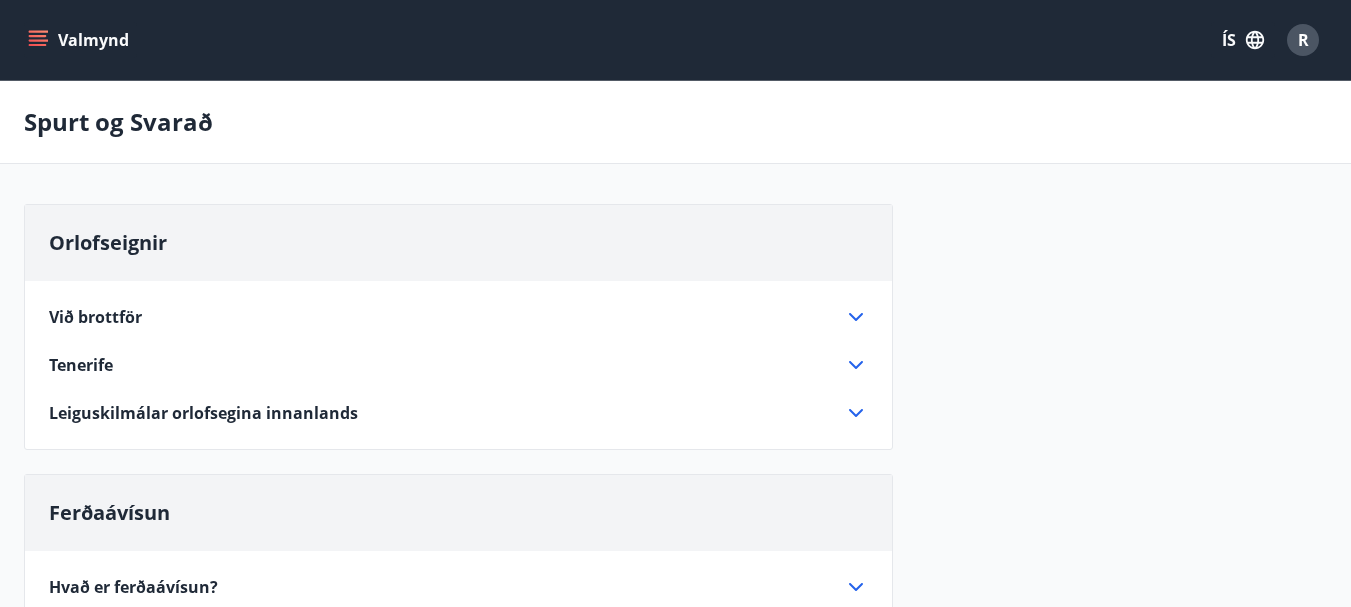 click on "Valmynd" at bounding box center [80, 40] 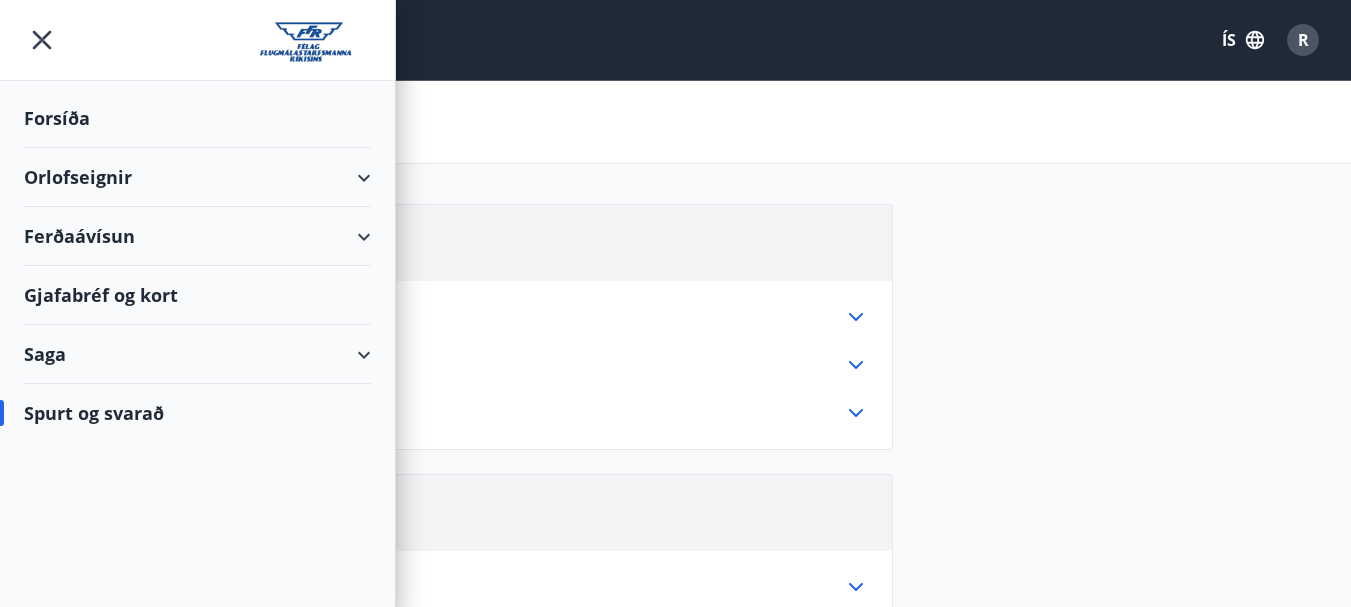 click on "Orlofseignir" at bounding box center (197, 177) 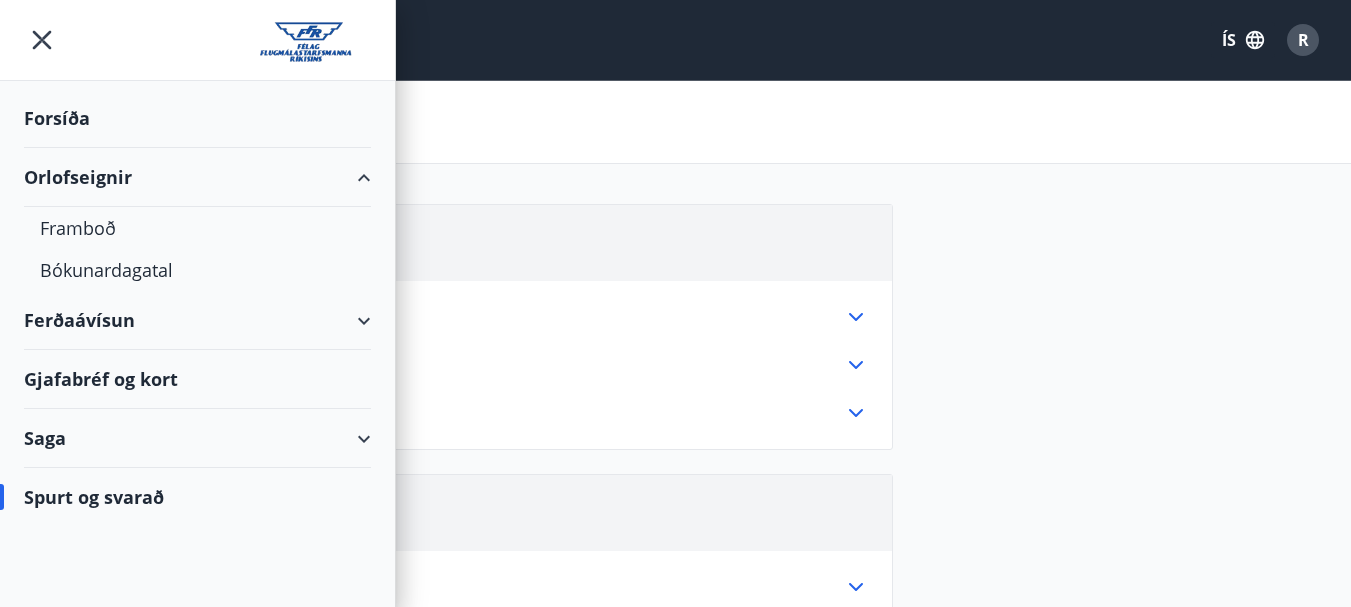 click on "Orlofseignir" at bounding box center [197, 177] 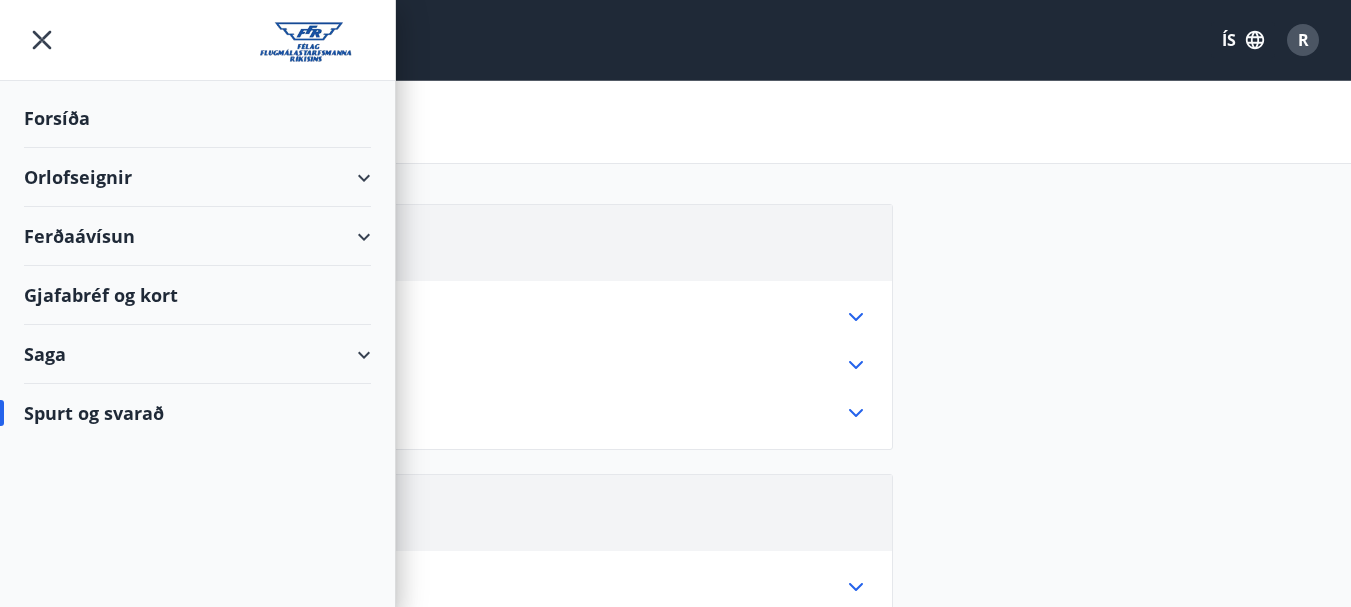 click on "Ferðaávísun" at bounding box center (197, 236) 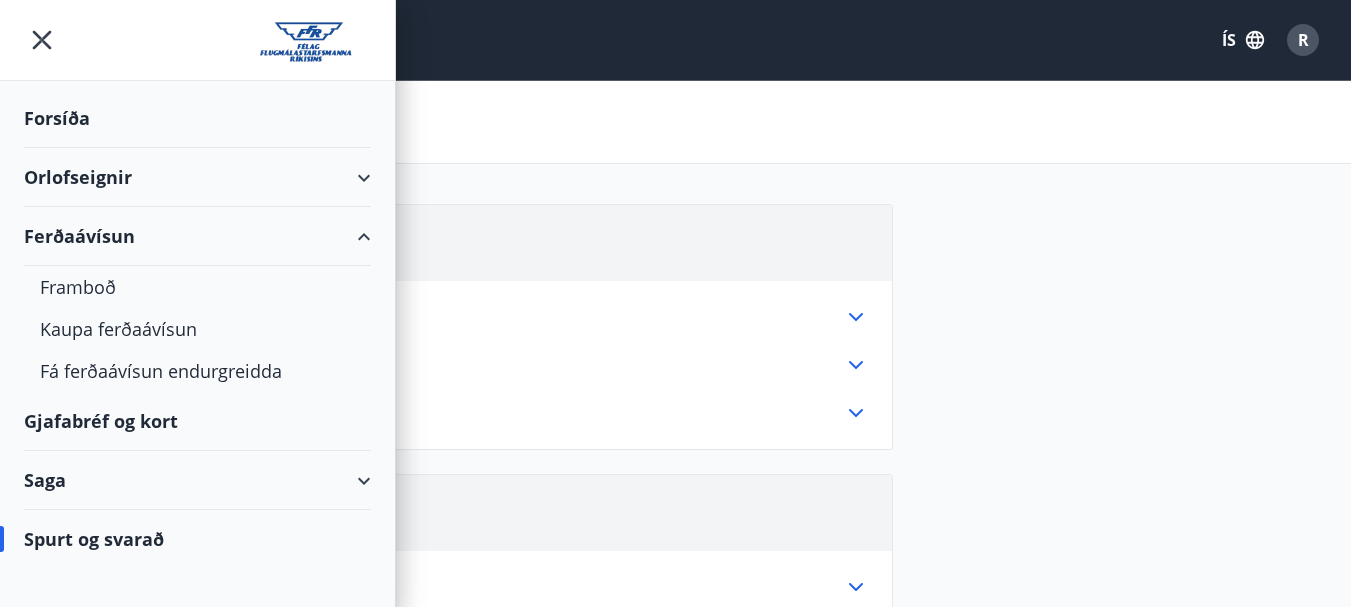 click on "Ferðaávísun" at bounding box center (197, 236) 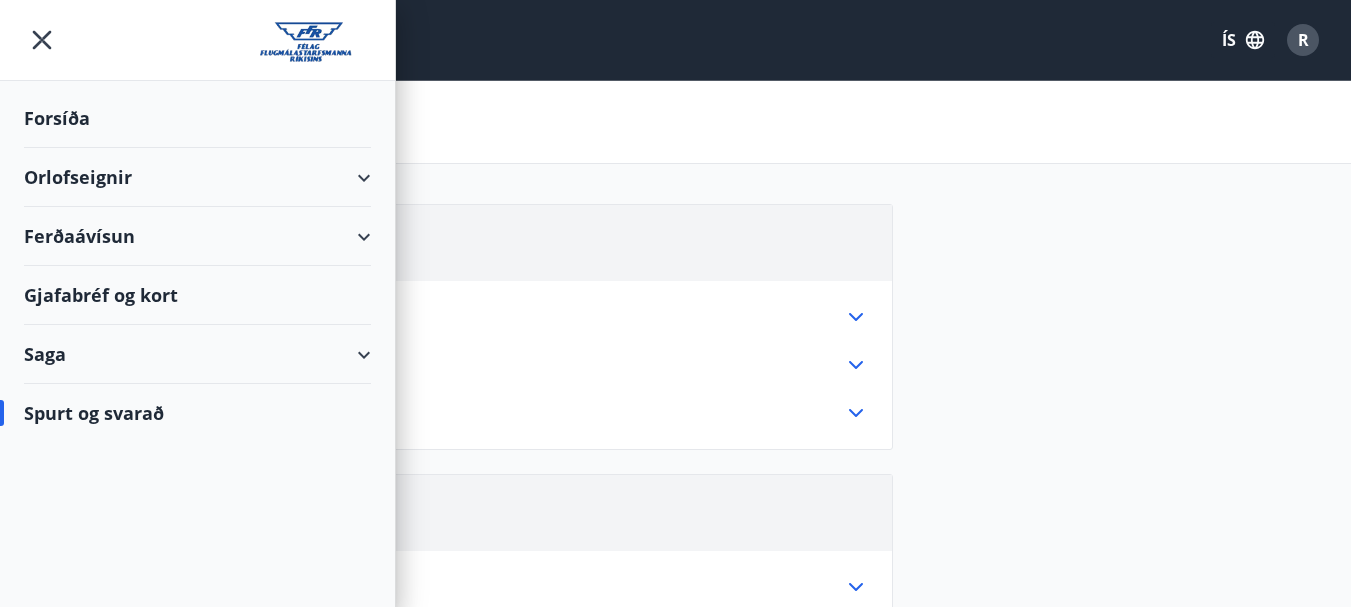 click on "Saga" at bounding box center (197, 354) 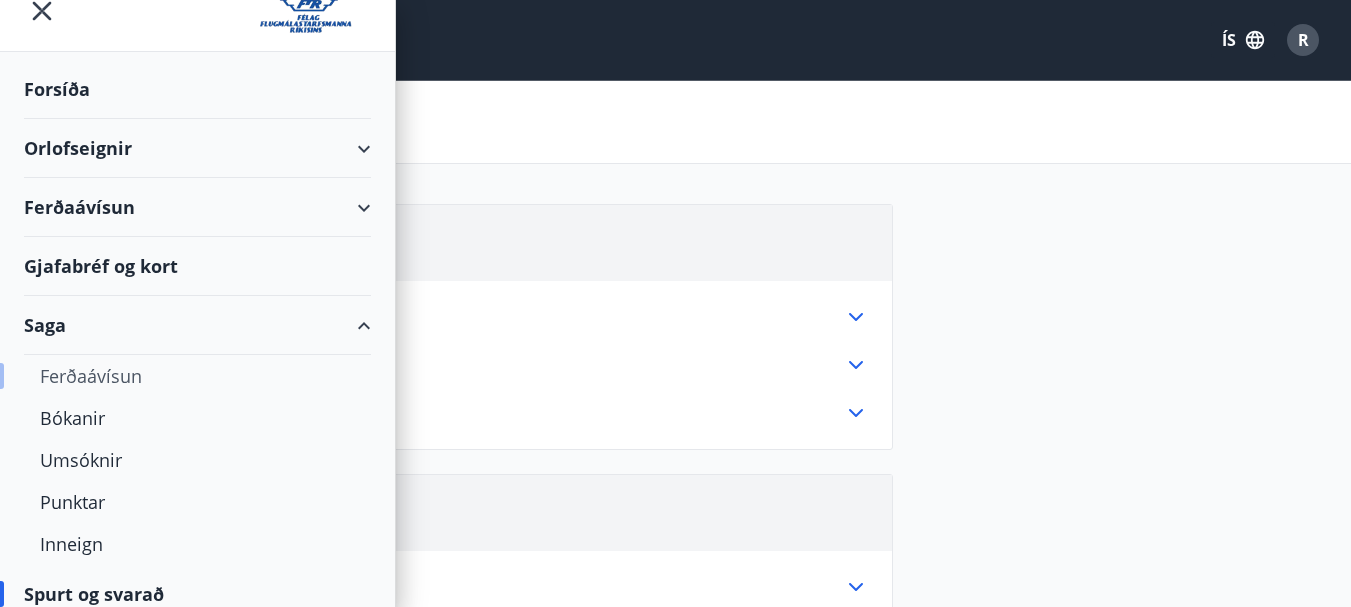 scroll, scrollTop: 45, scrollLeft: 0, axis: vertical 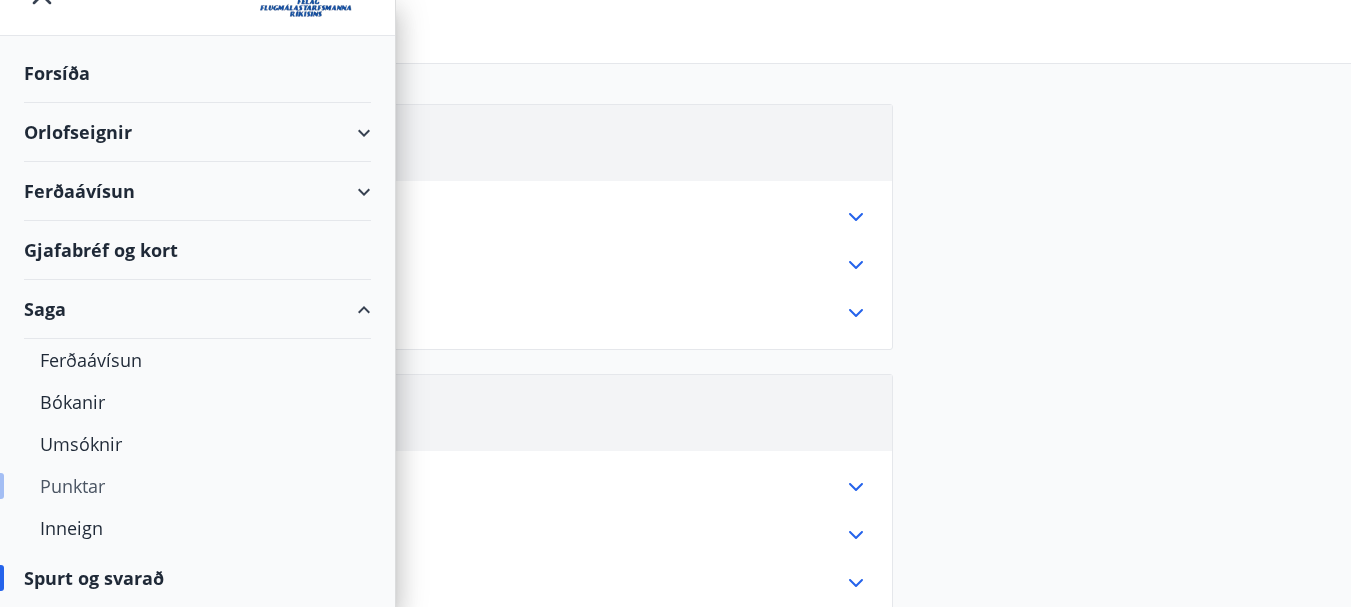 click on "Punktar" at bounding box center [197, 486] 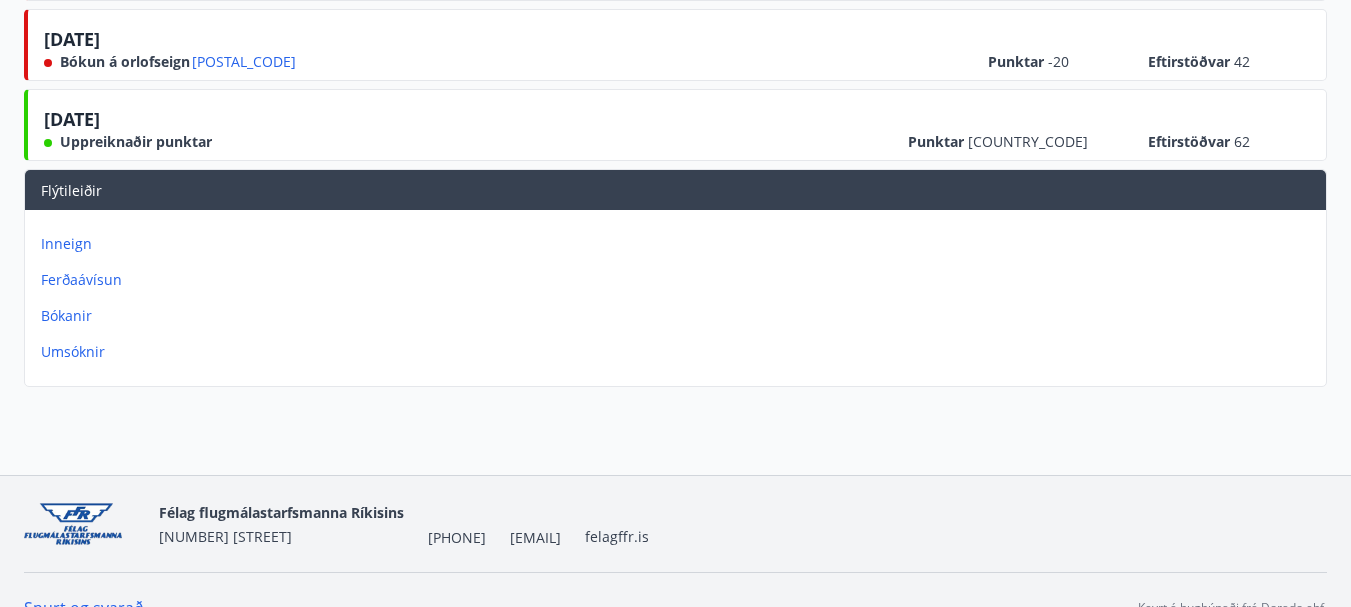 scroll, scrollTop: 419, scrollLeft: 0, axis: vertical 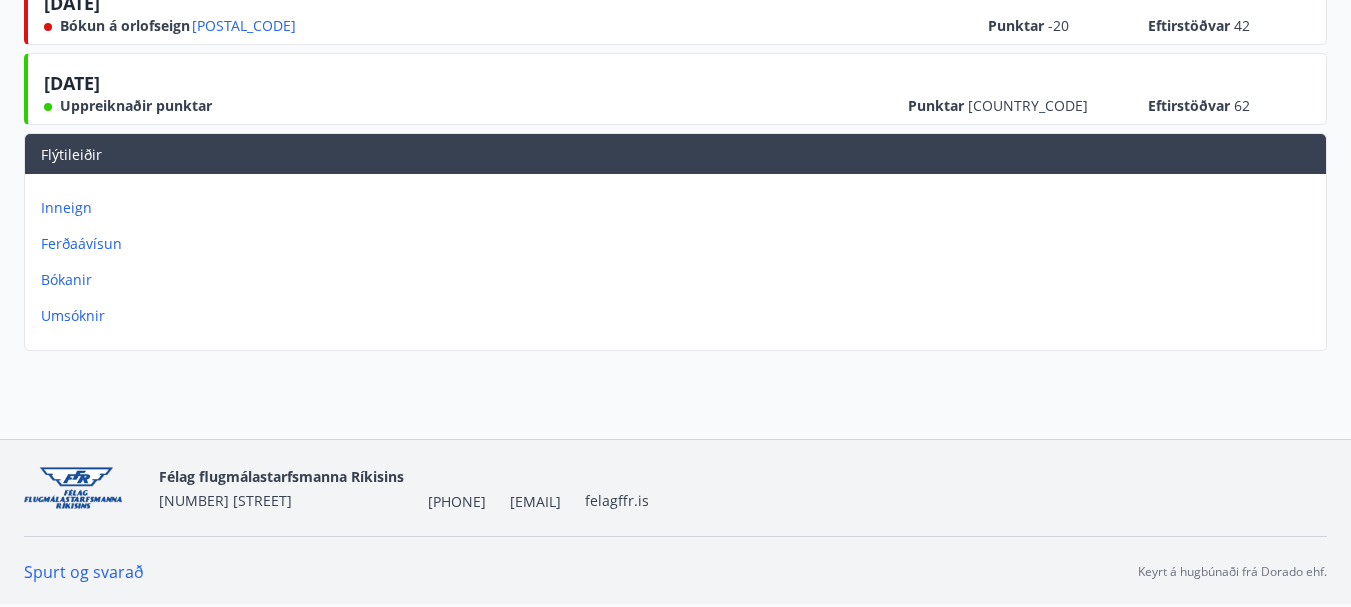click on "Inneign" at bounding box center [679, 208] 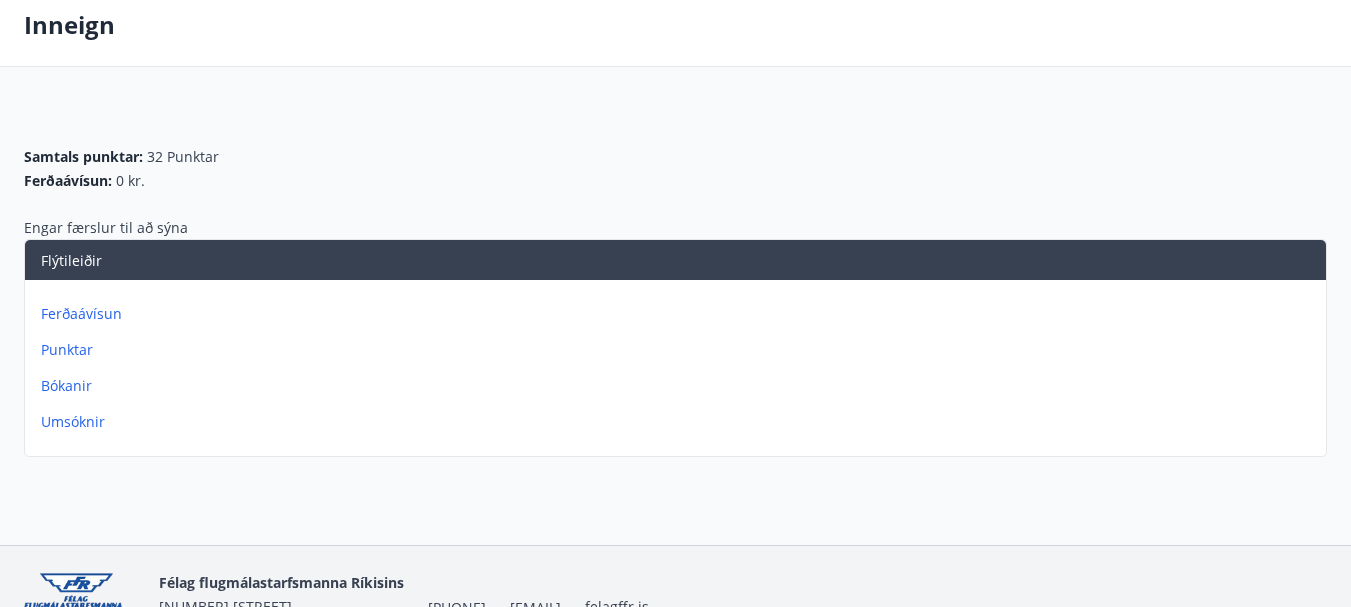 scroll, scrollTop: 0, scrollLeft: 0, axis: both 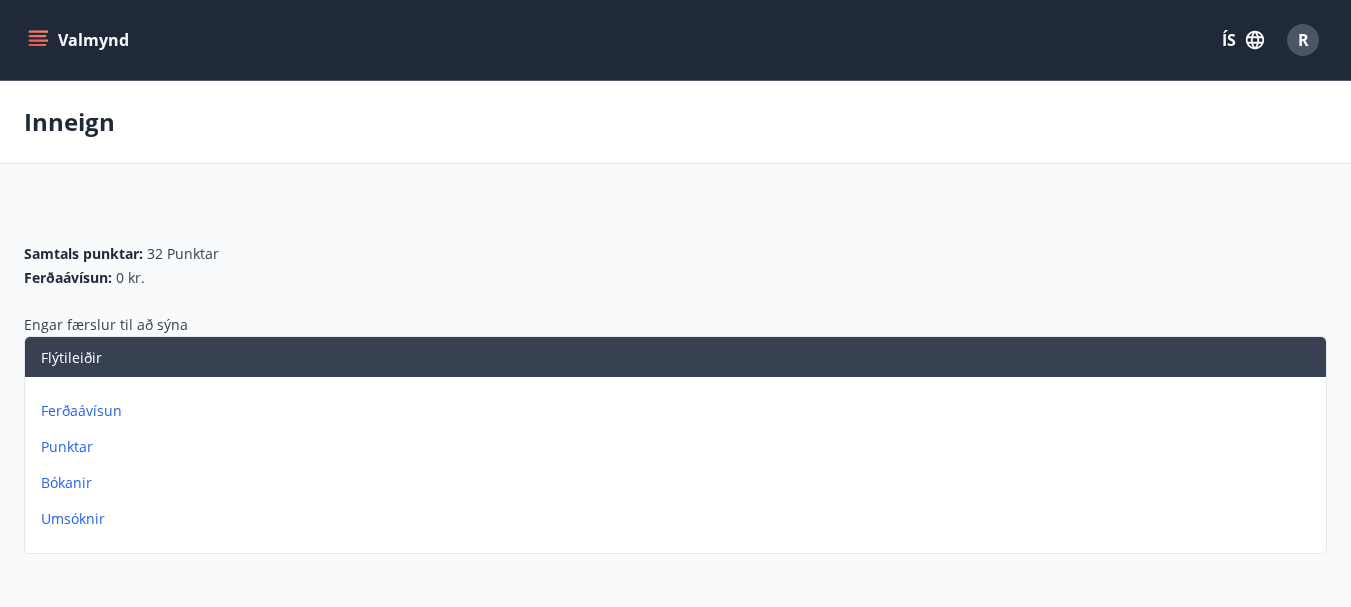click 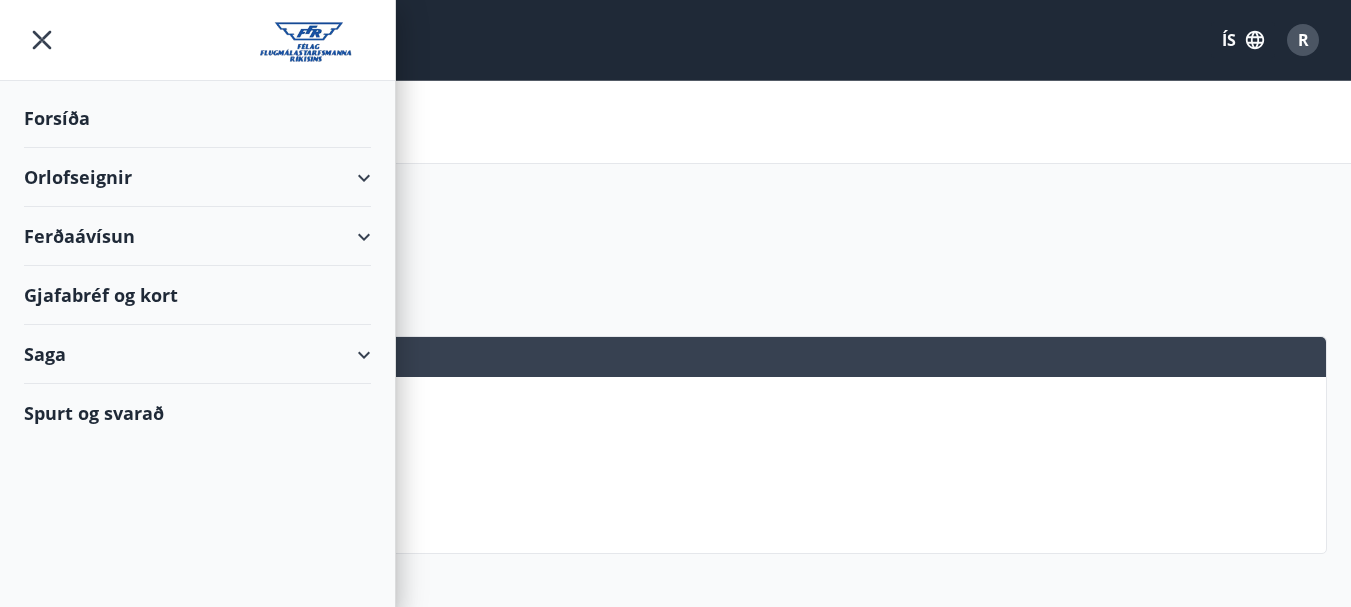 click on "Orlofseignir" at bounding box center [197, 177] 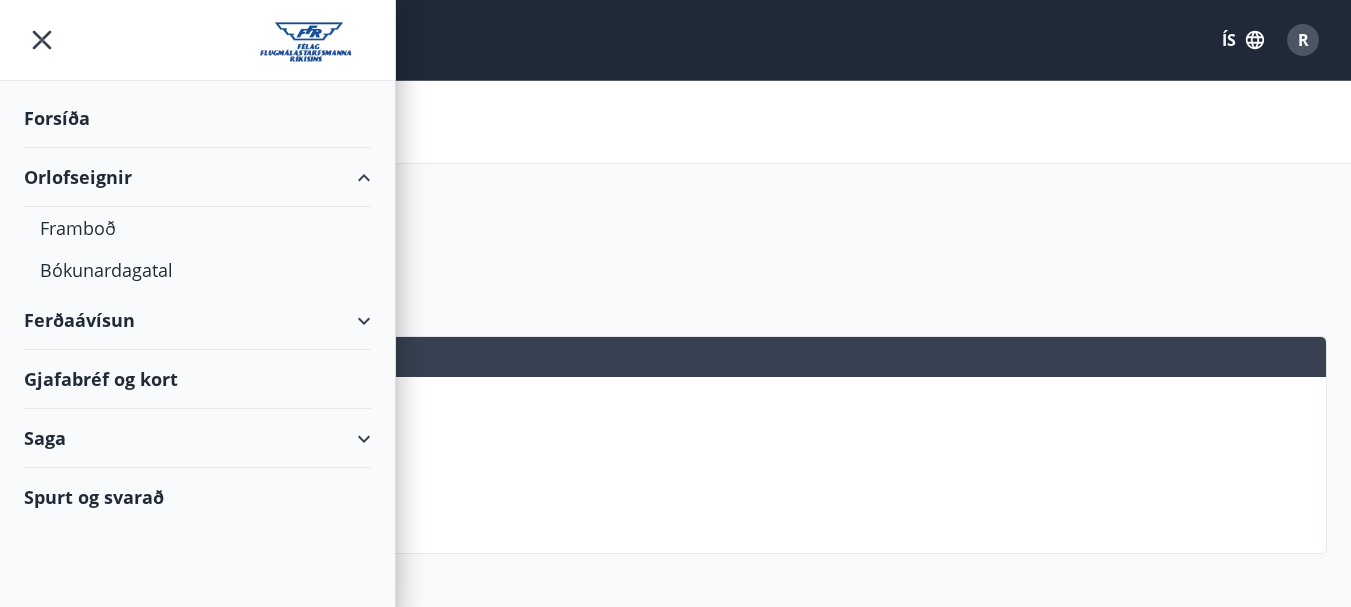 click on "Orlofseignir" at bounding box center (197, 177) 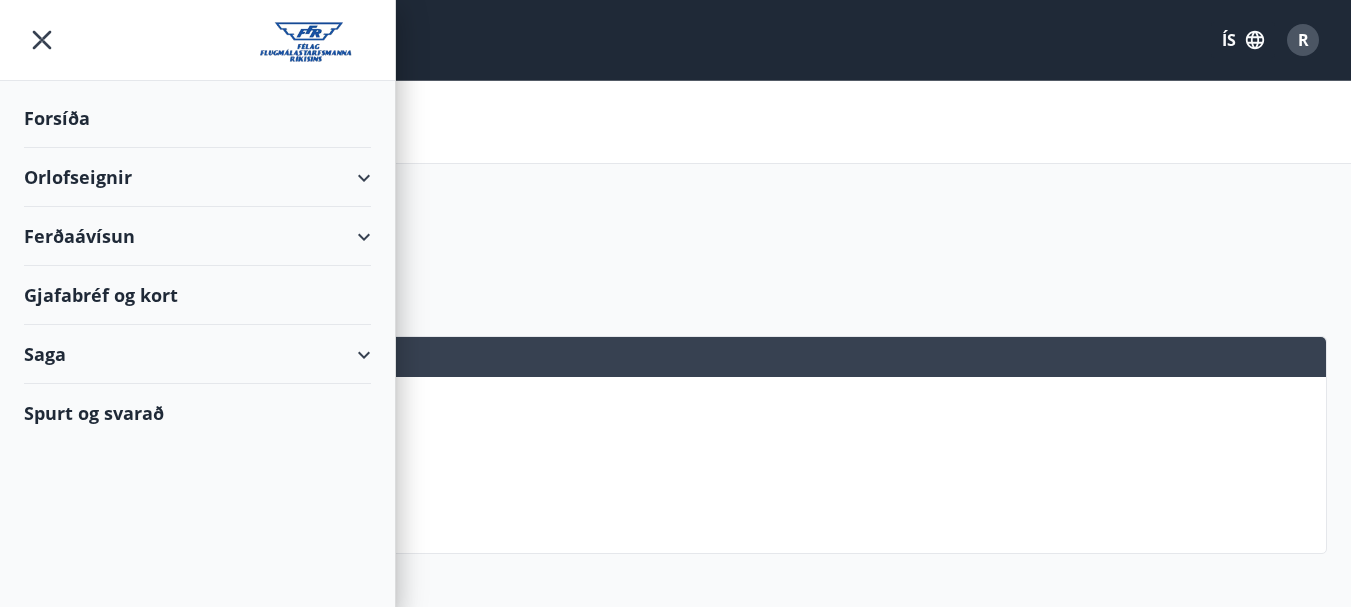 click on "Saga" at bounding box center (197, 354) 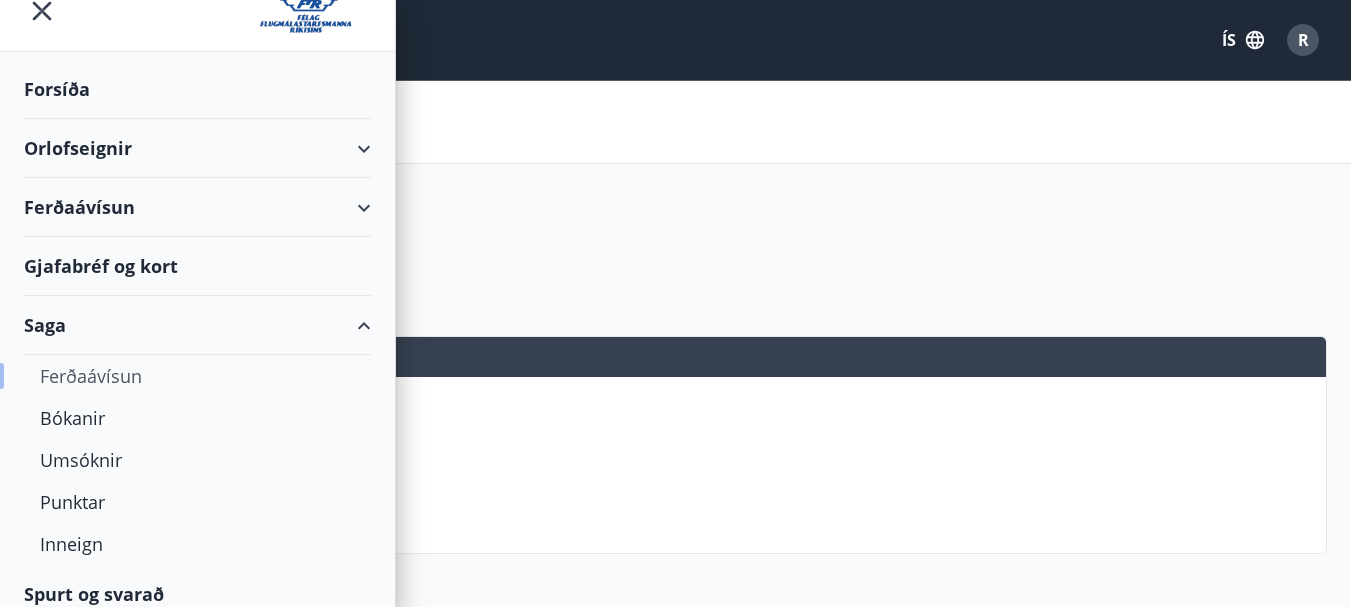 scroll, scrollTop: 45, scrollLeft: 0, axis: vertical 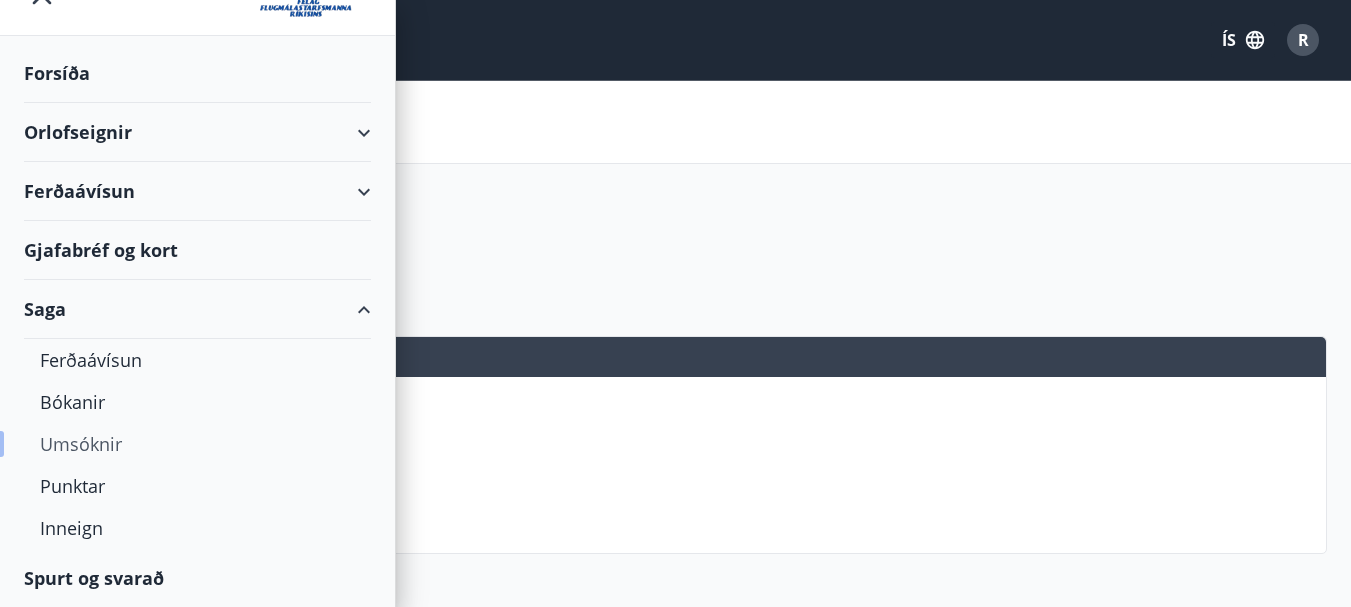 click on "Umsóknir" at bounding box center (197, 444) 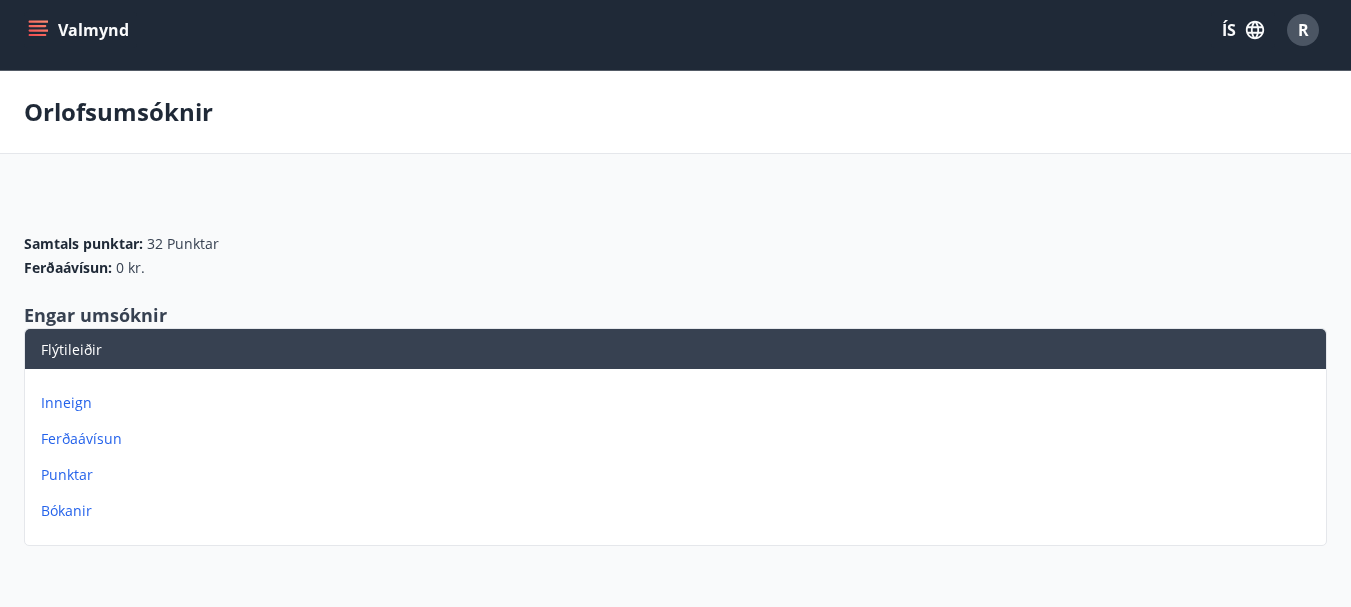 scroll, scrollTop: 0, scrollLeft: 0, axis: both 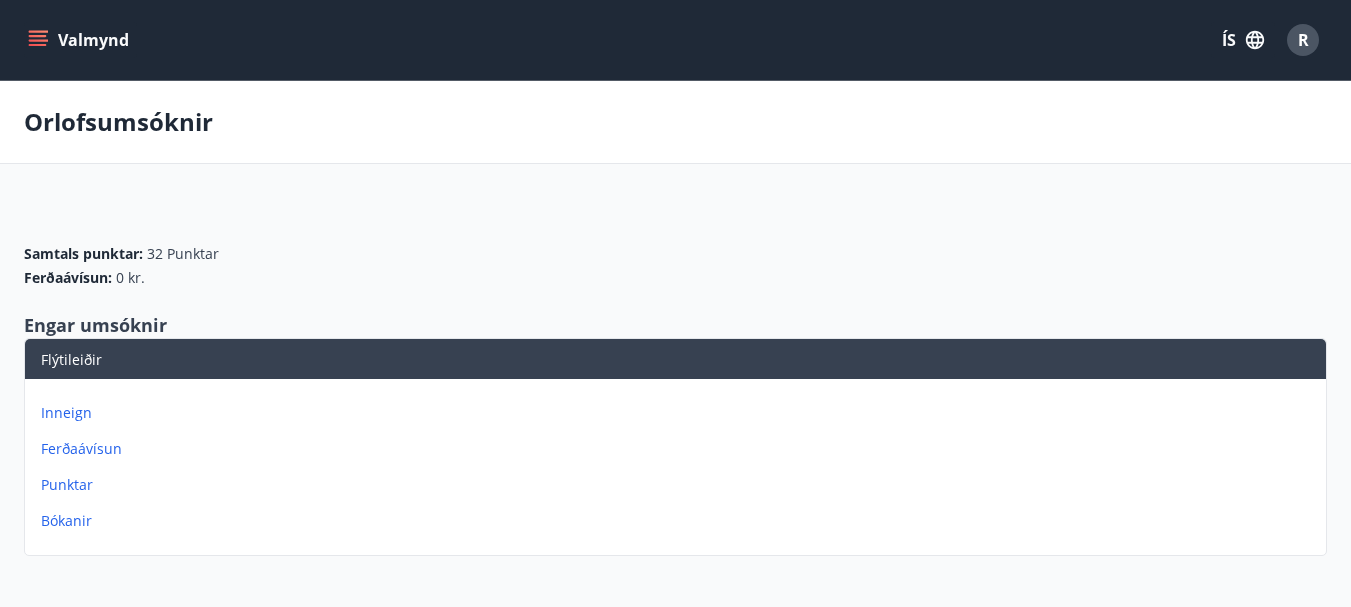 click 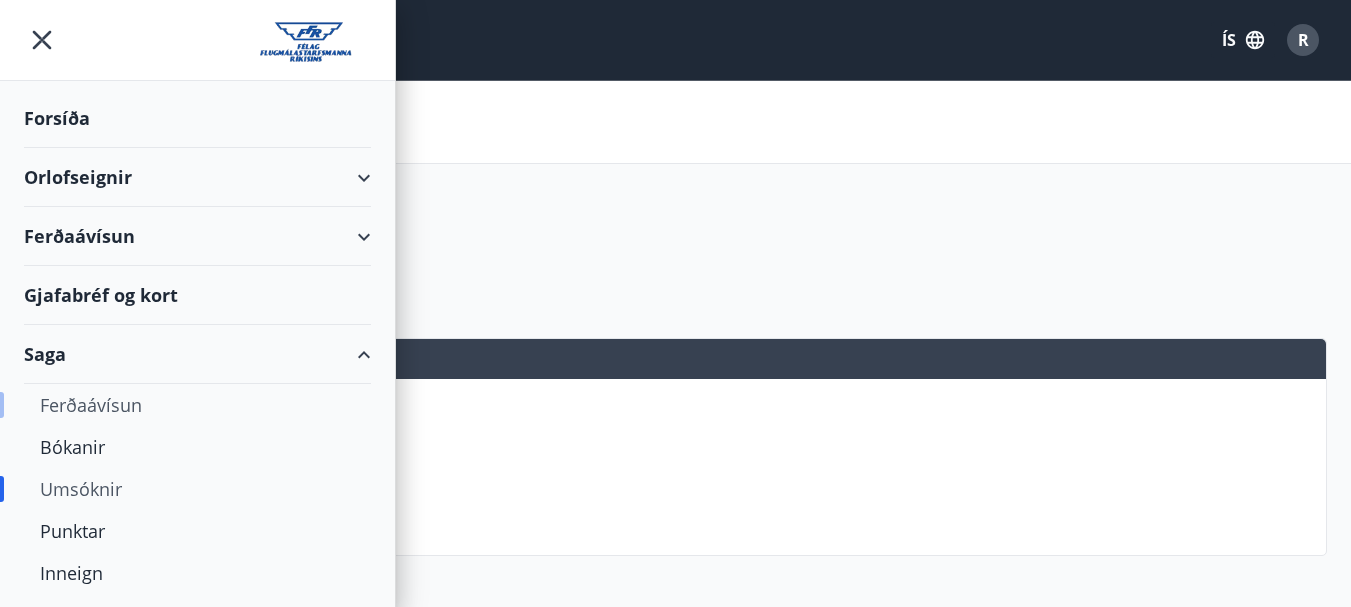 scroll, scrollTop: 45, scrollLeft: 0, axis: vertical 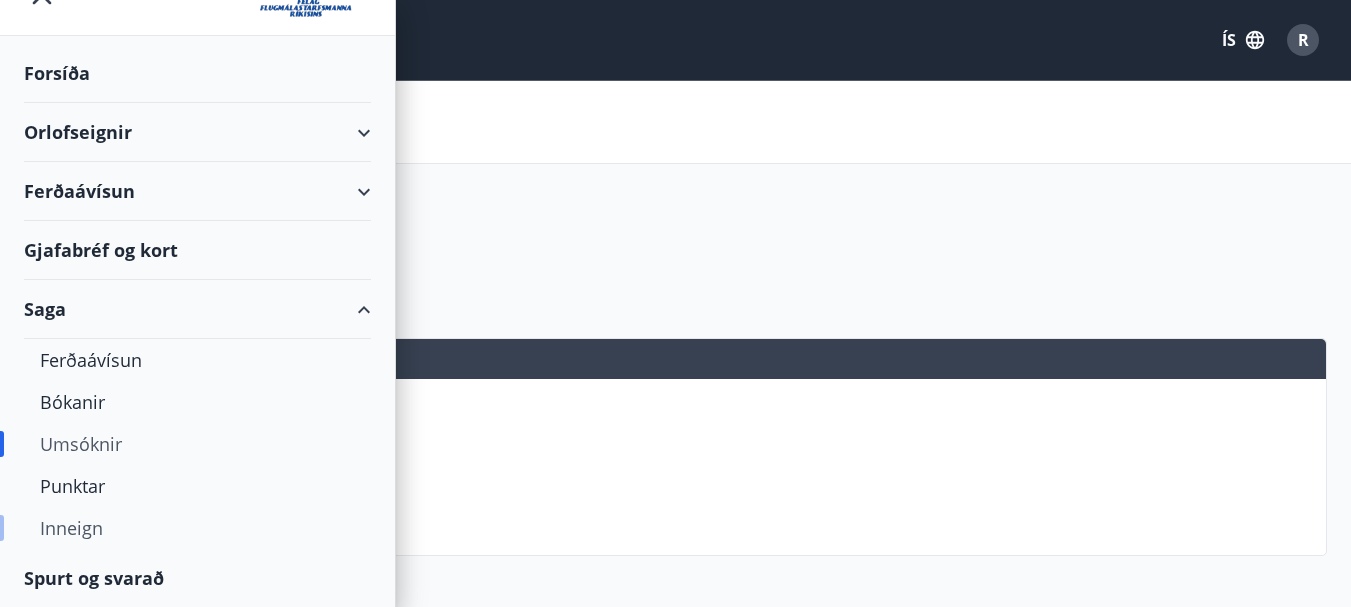 click on "Inneign" at bounding box center (197, 528) 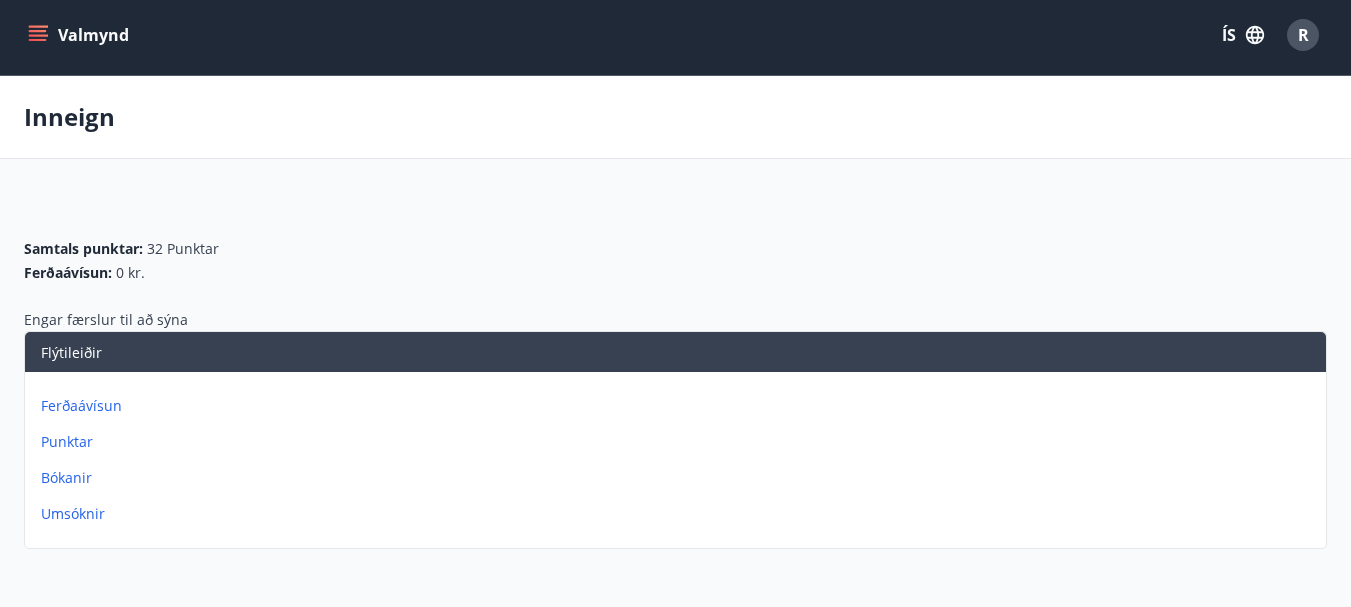 scroll, scrollTop: 0, scrollLeft: 0, axis: both 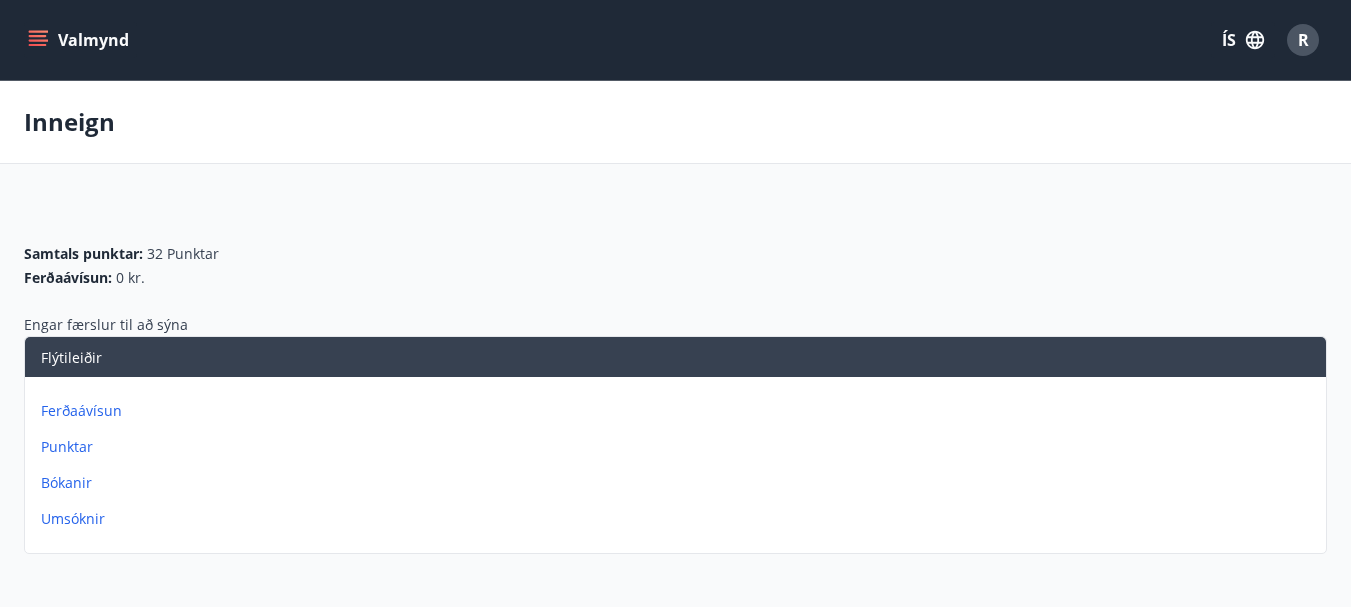 click 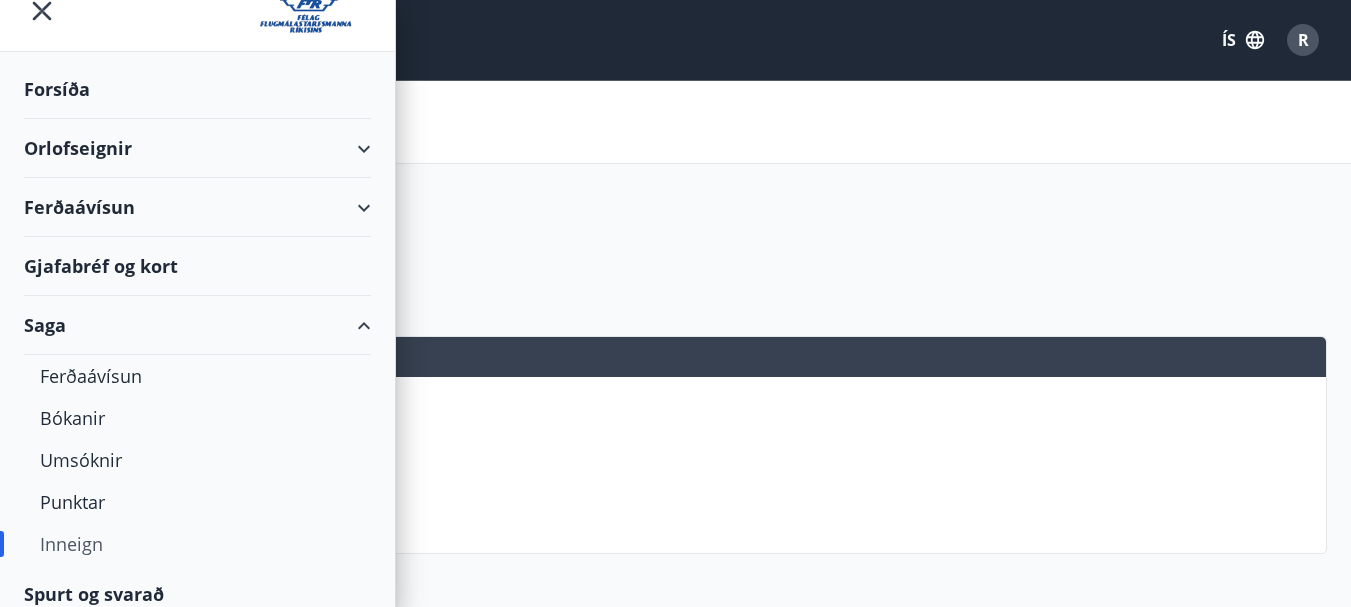 scroll, scrollTop: 45, scrollLeft: 0, axis: vertical 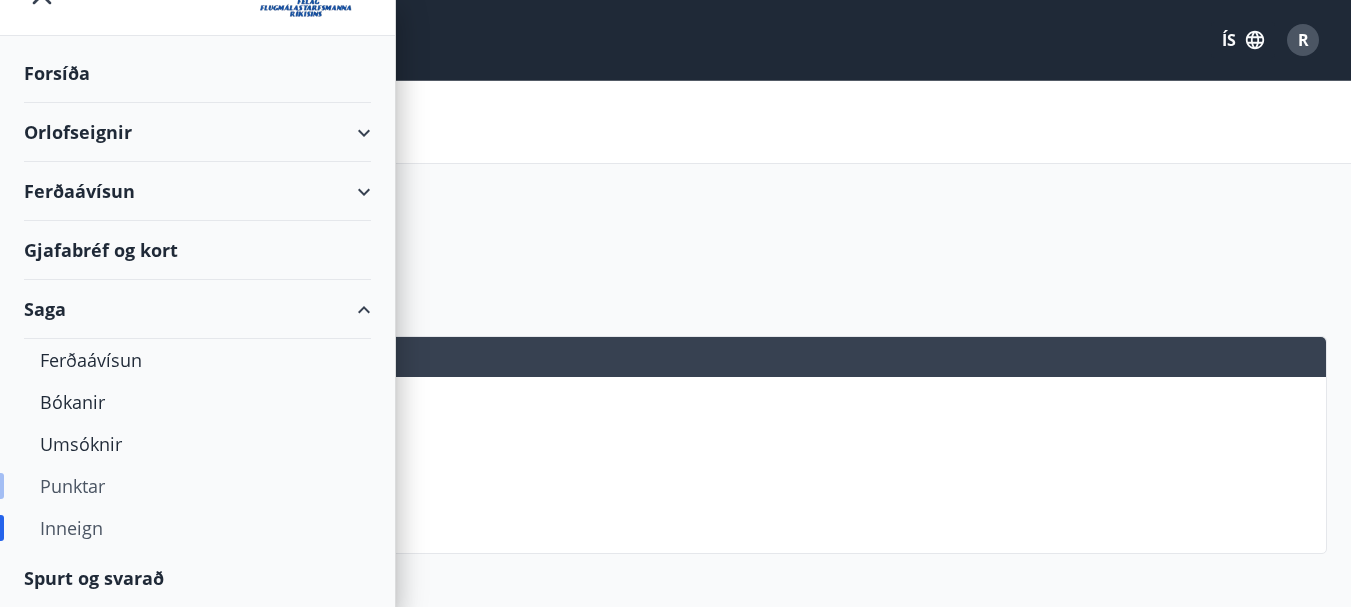 click on "Punktar" at bounding box center [197, 486] 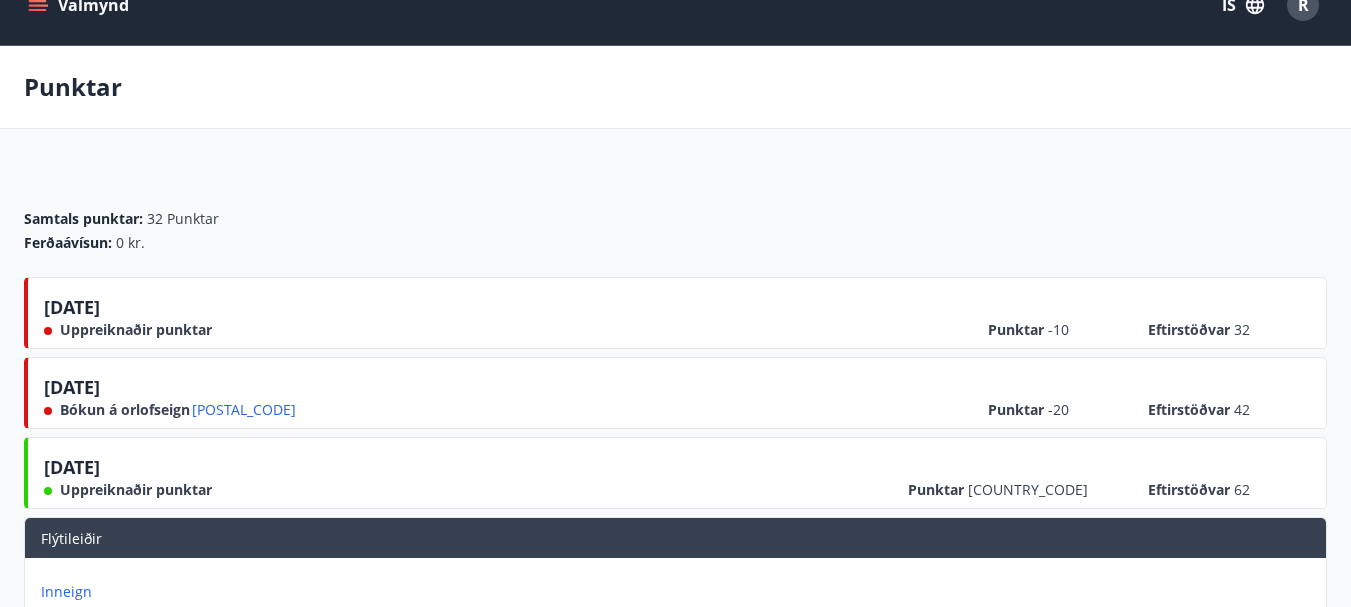 scroll, scrollTop: 0, scrollLeft: 0, axis: both 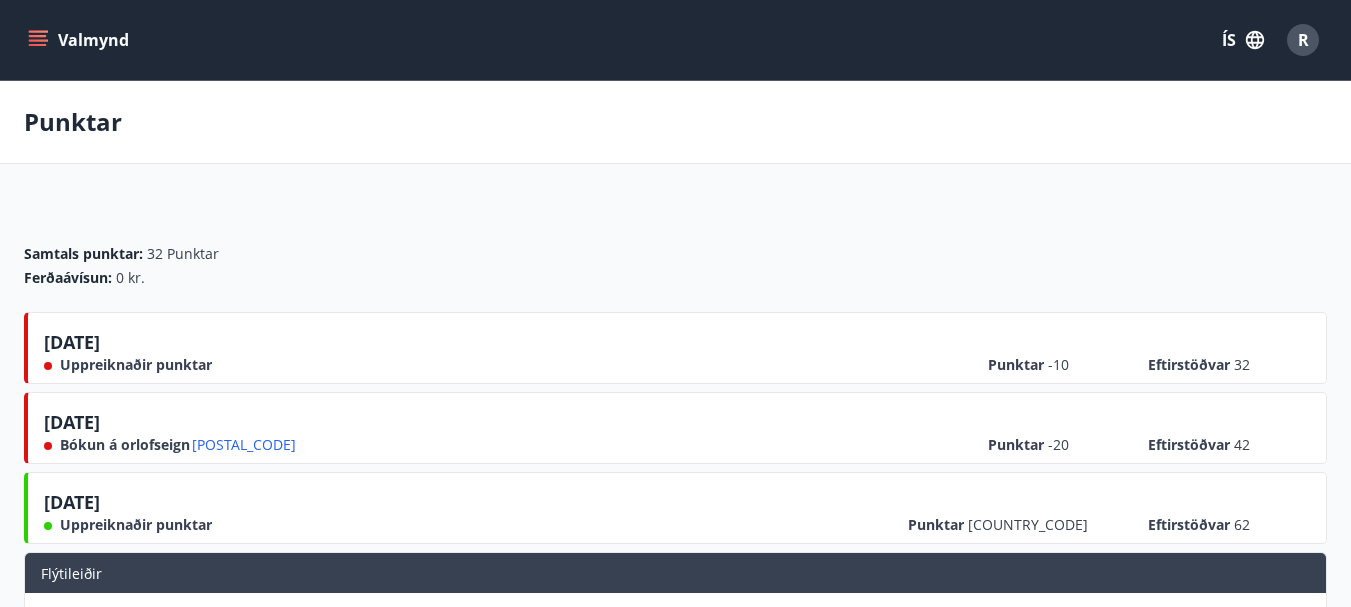 click on "R" at bounding box center [1303, 40] 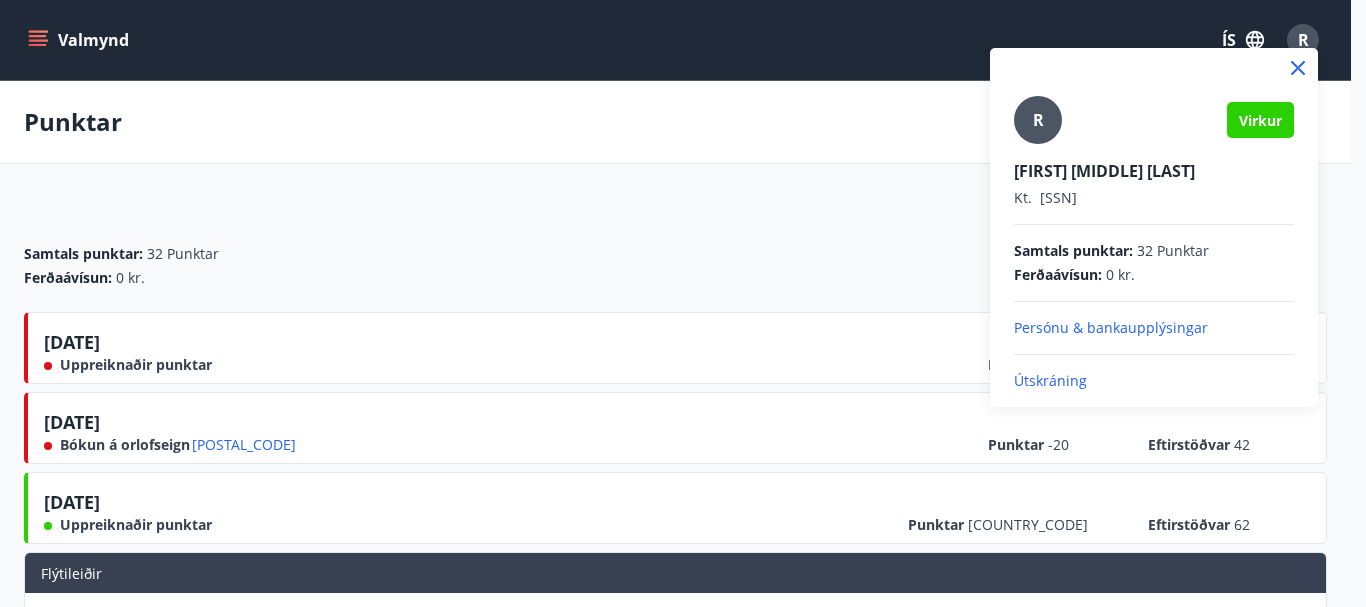 click 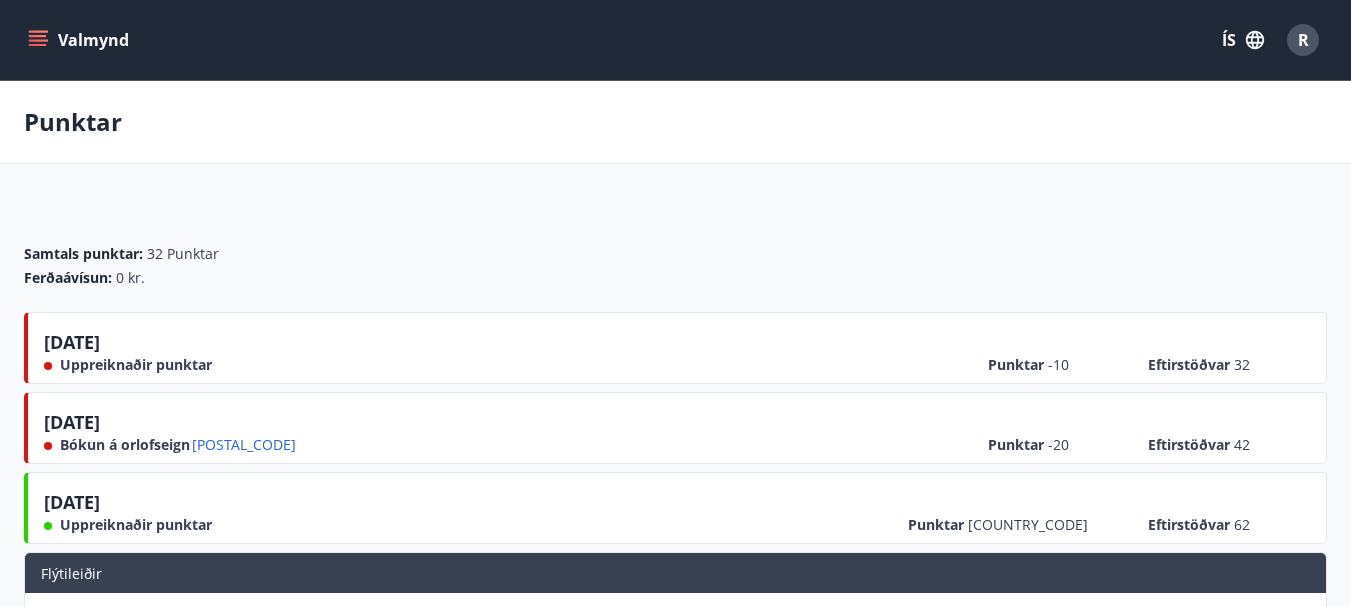 click 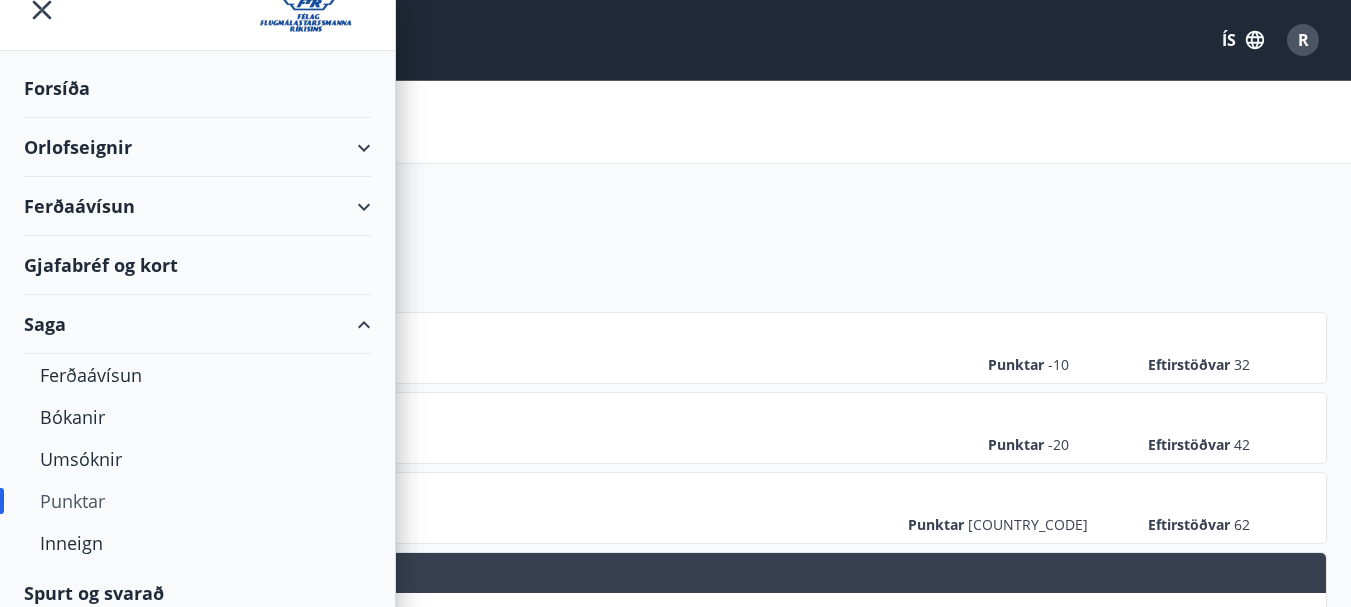 scroll, scrollTop: 45, scrollLeft: 0, axis: vertical 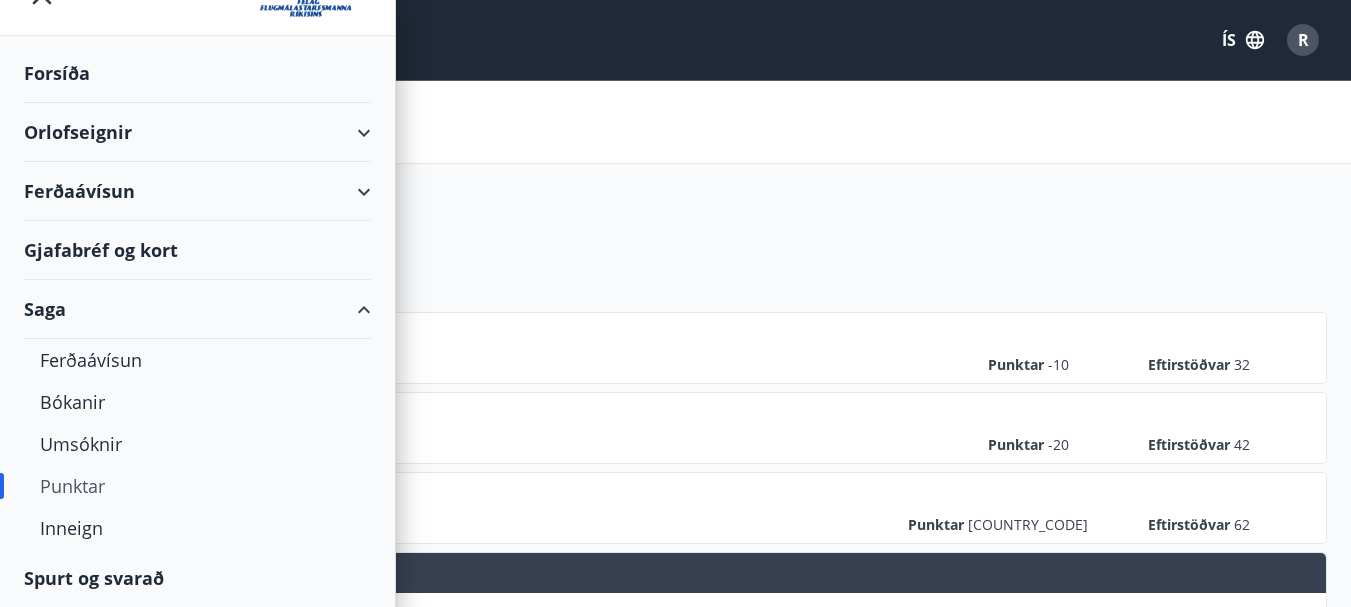 click on "Saga" at bounding box center (197, 309) 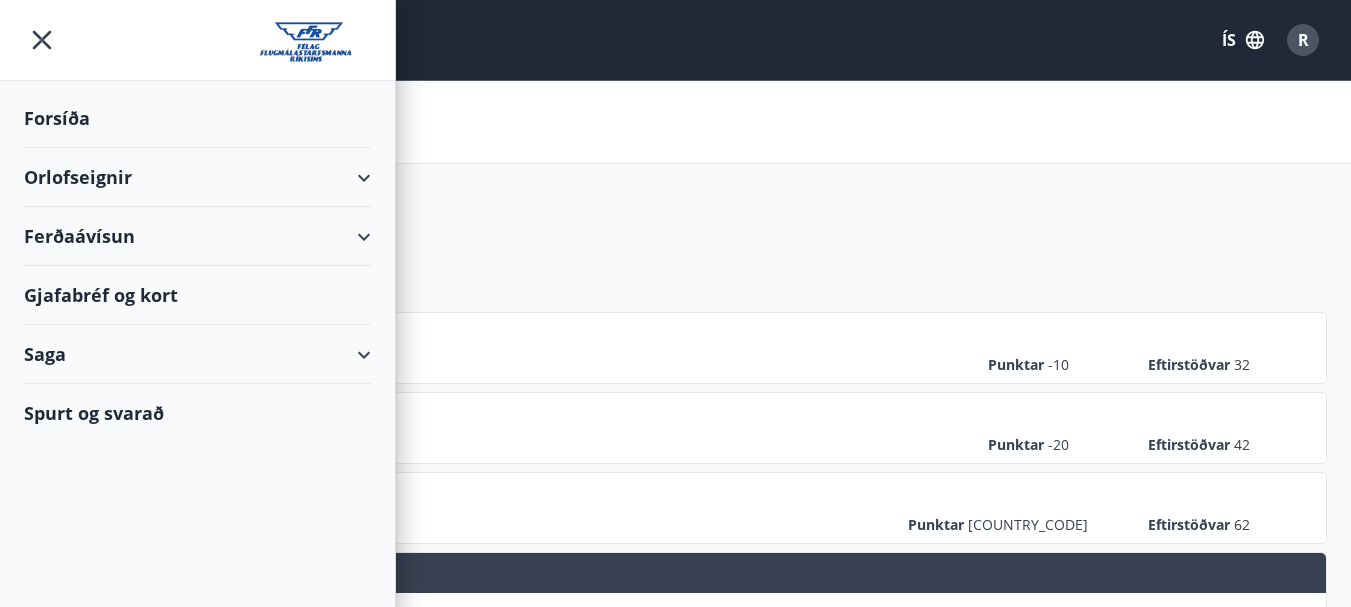 click on "Forsíða" at bounding box center (197, 118) 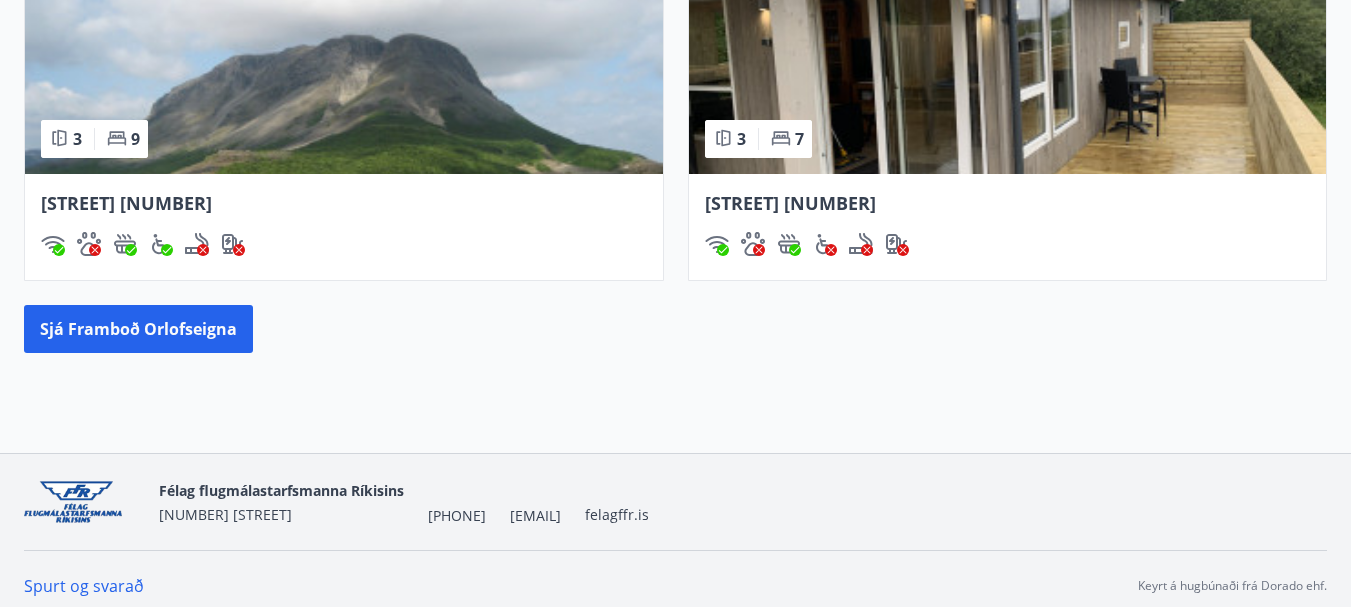 scroll, scrollTop: 1942, scrollLeft: 0, axis: vertical 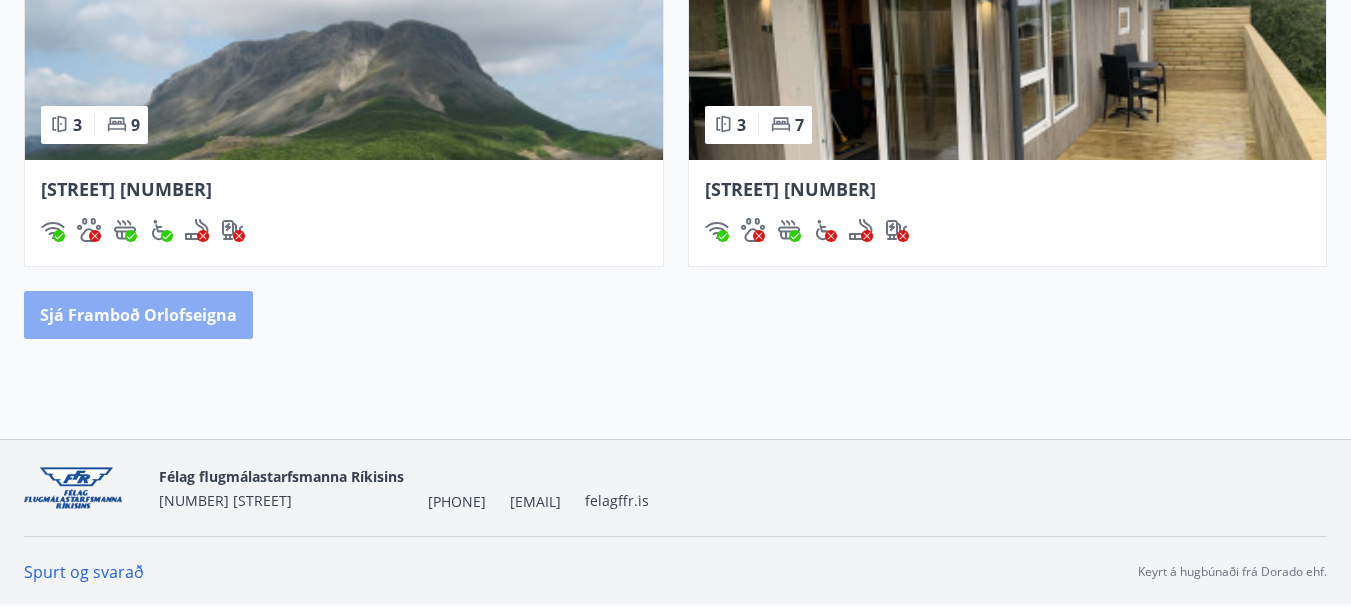 click on "Sjá framboð orlofseigna" at bounding box center (138, 315) 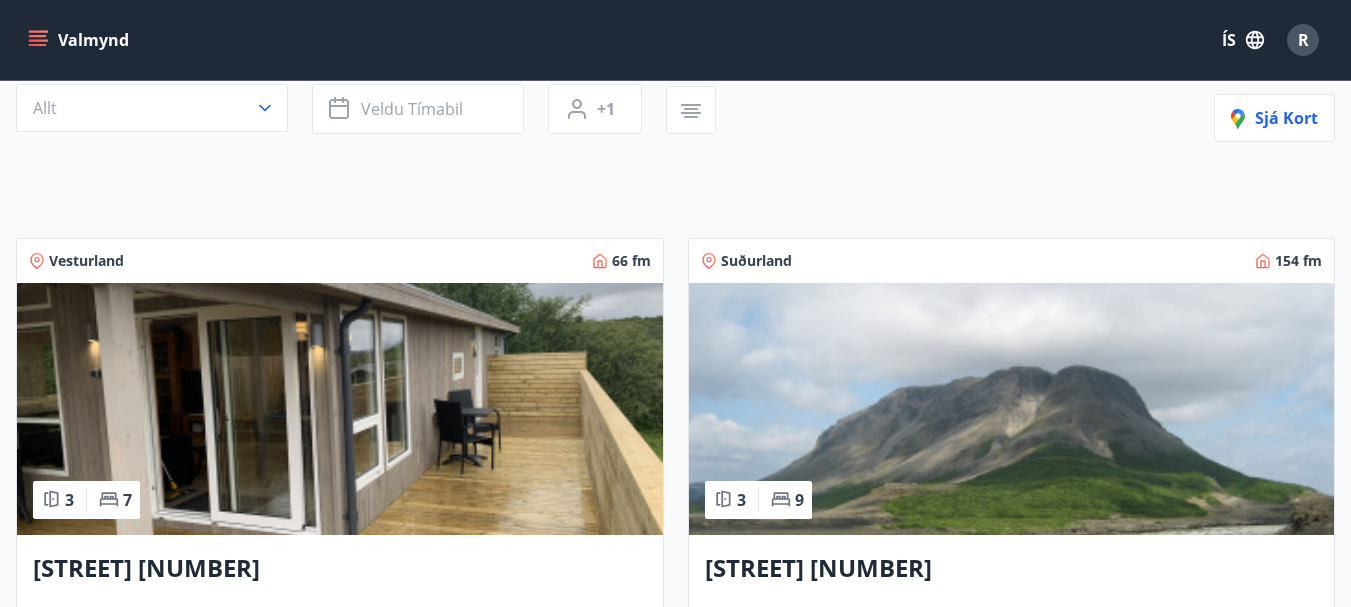 scroll, scrollTop: 0, scrollLeft: 0, axis: both 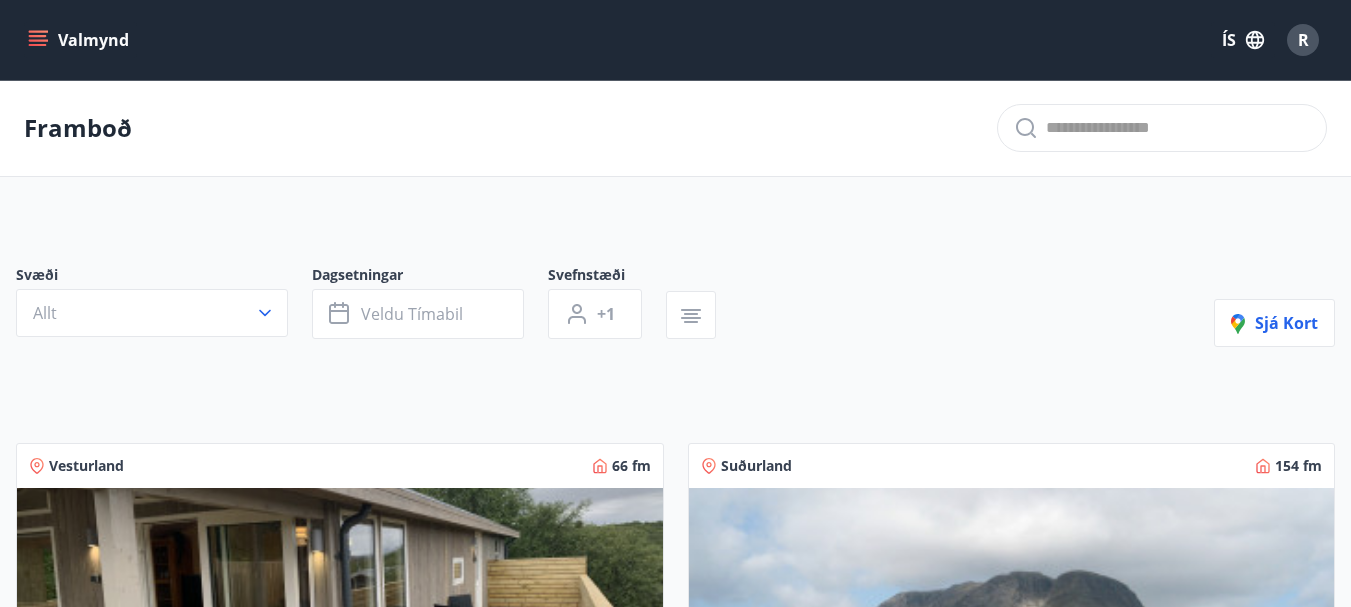 click 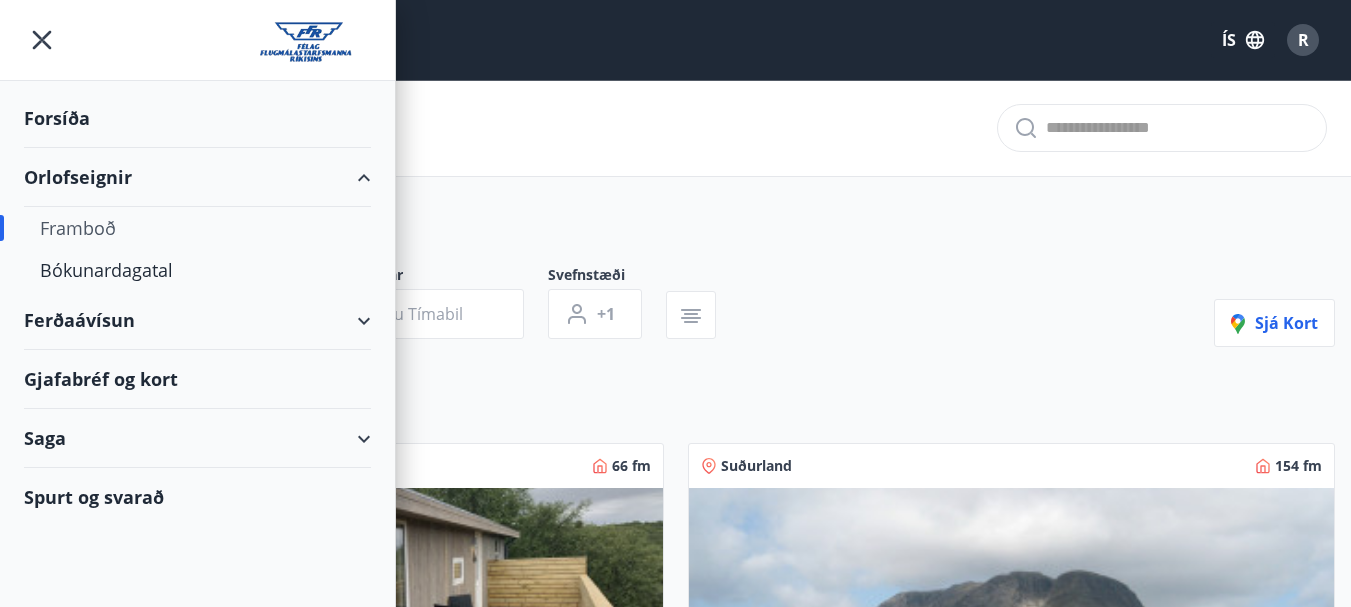 click on "Forsíða" at bounding box center [197, 118] 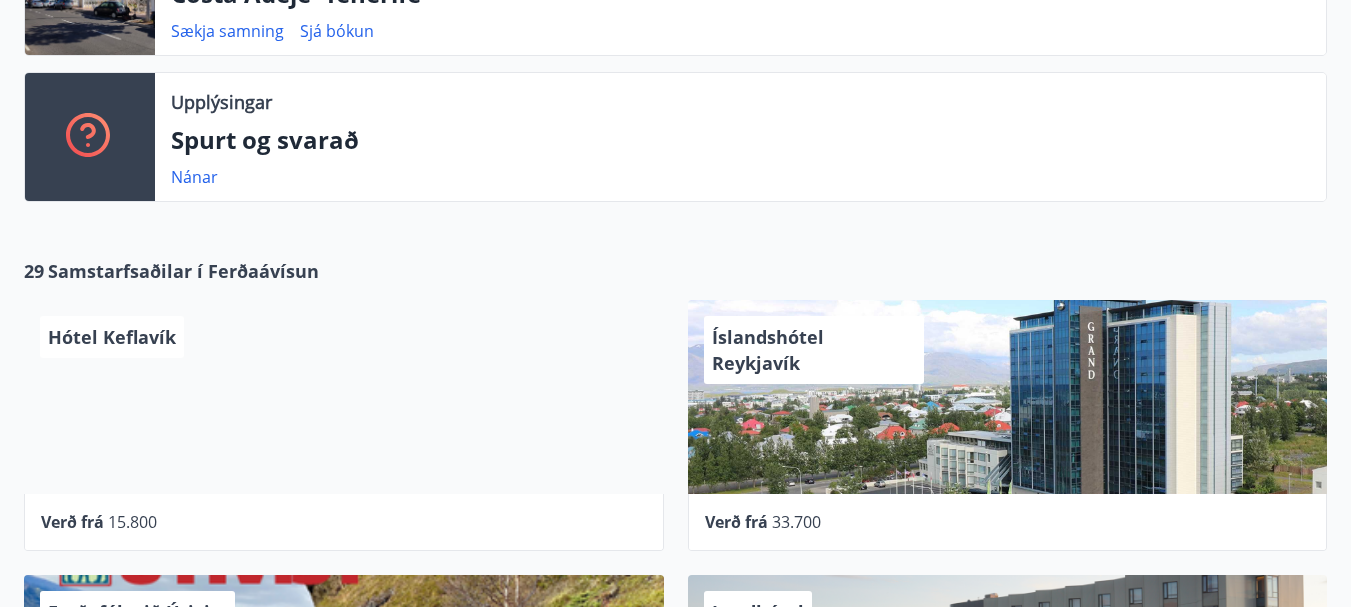 scroll, scrollTop: 142, scrollLeft: 0, axis: vertical 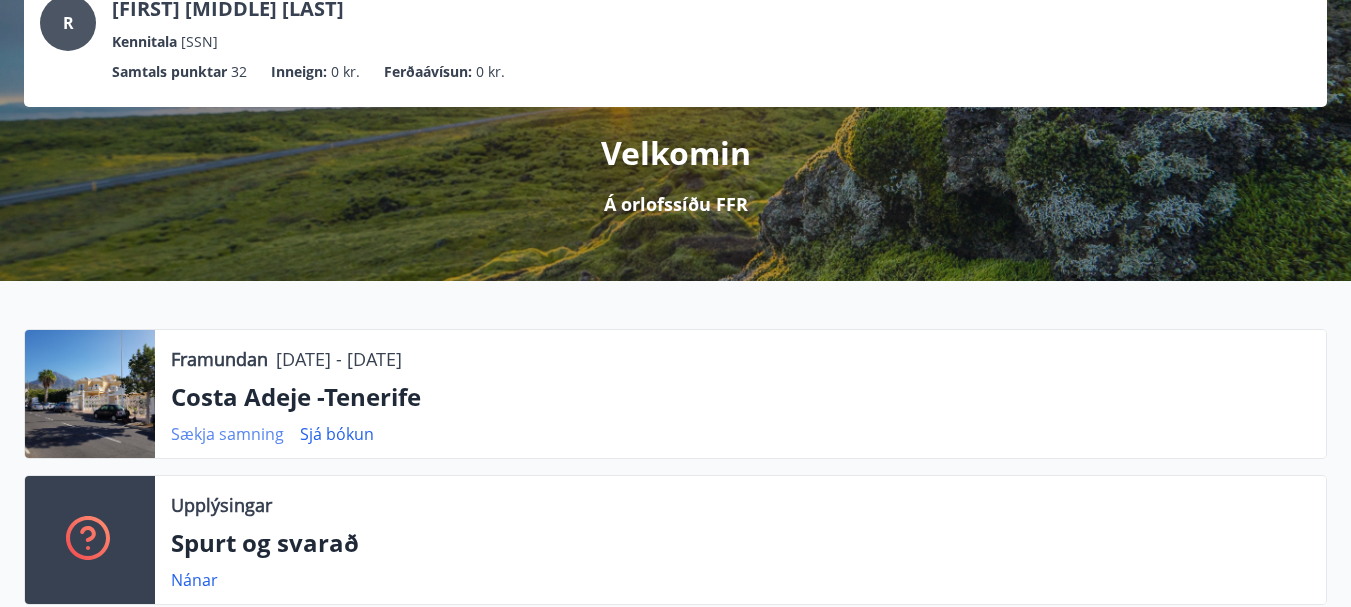 click on "Sækja samning" at bounding box center [227, 434] 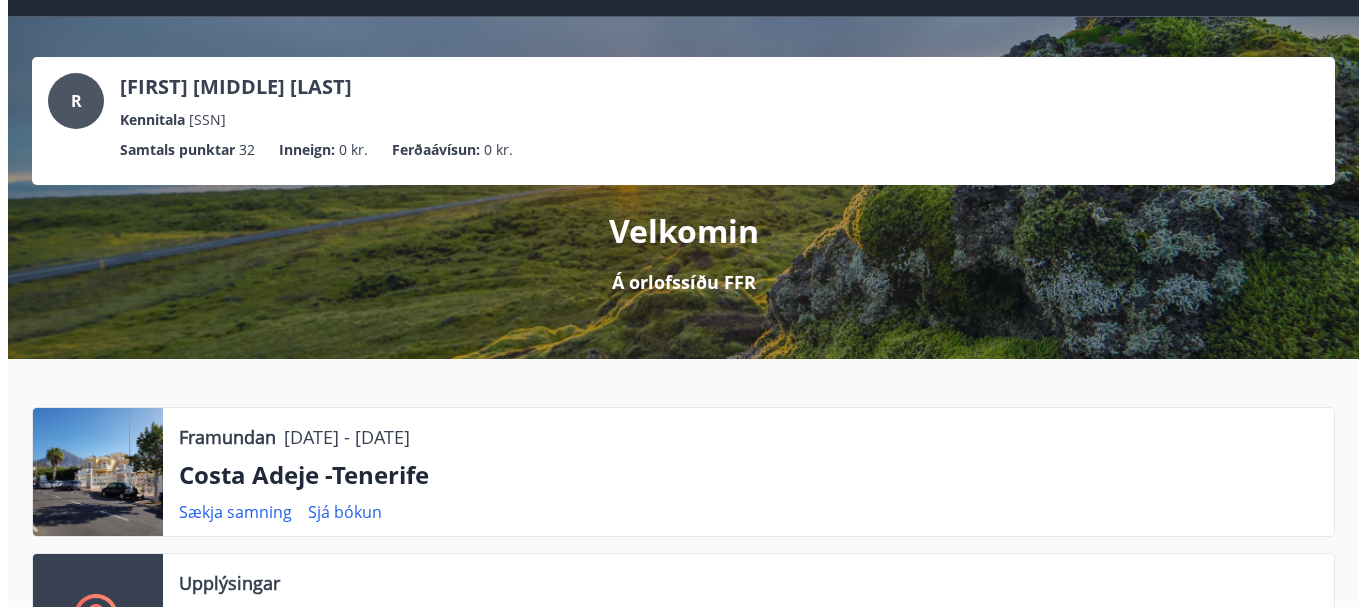 scroll, scrollTop: 0, scrollLeft: 0, axis: both 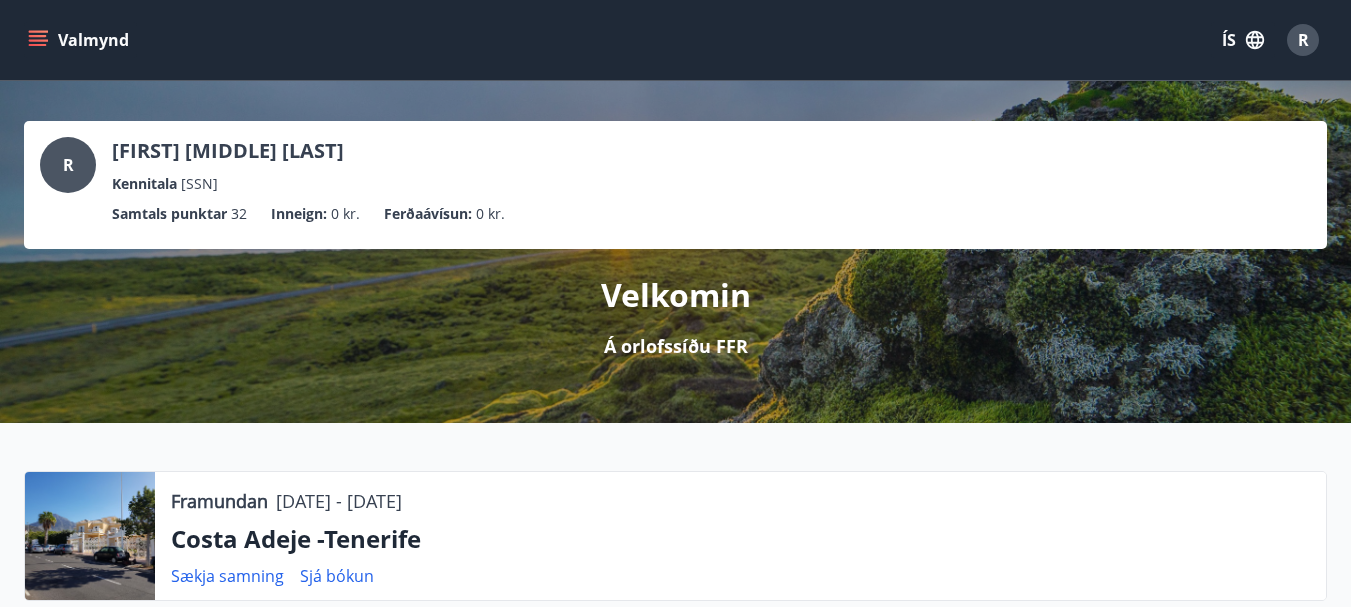 click on "R" at bounding box center (1303, 40) 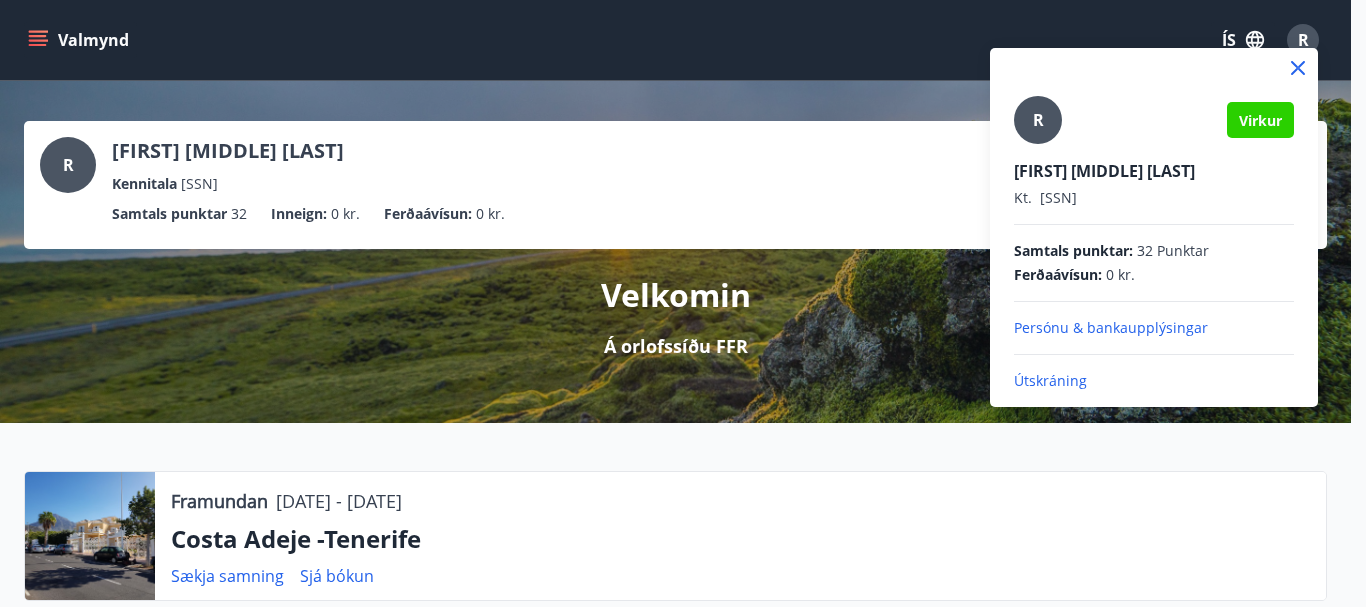 click on "Útskráning" at bounding box center (1154, 381) 